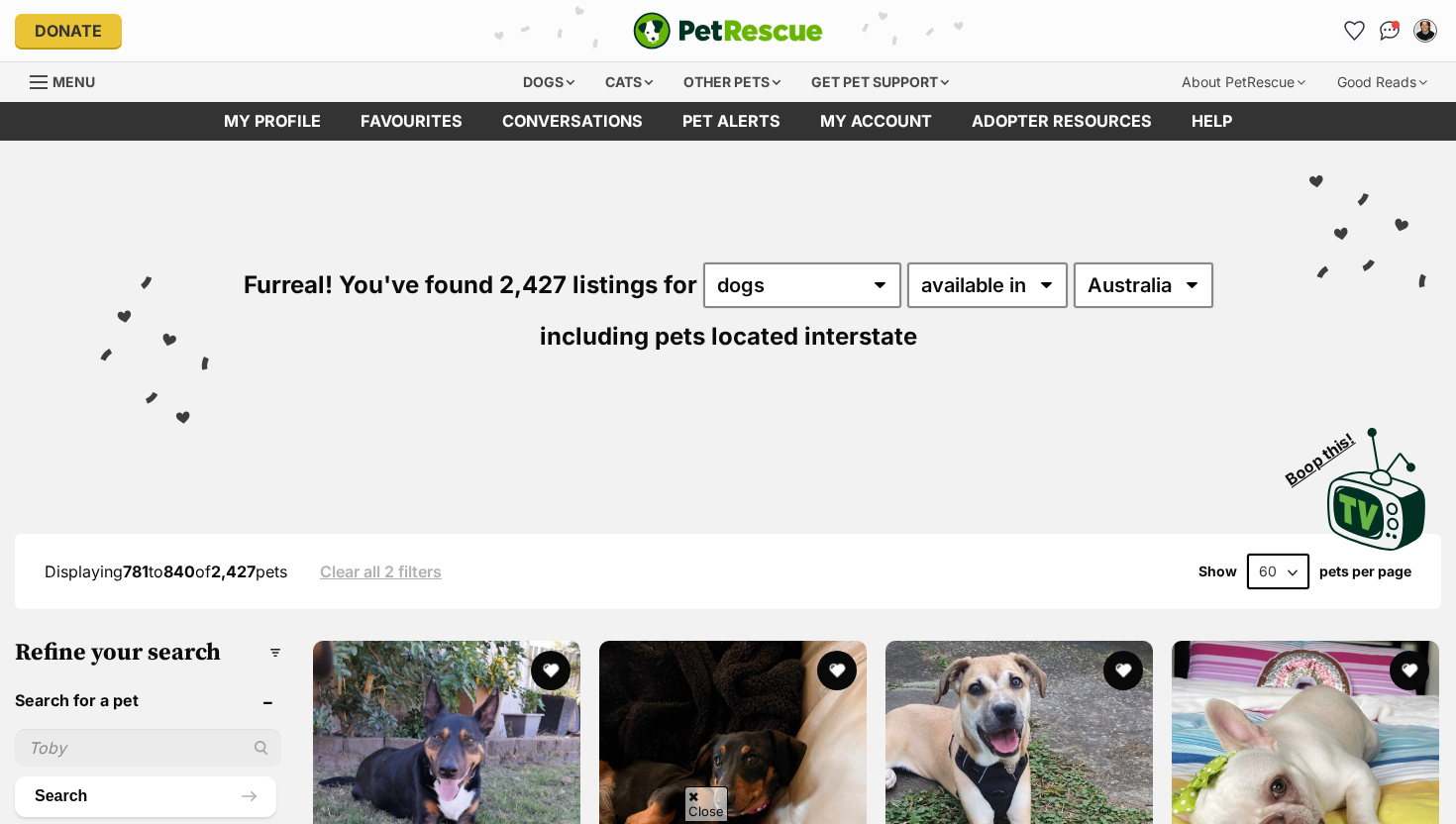 scroll, scrollTop: 777, scrollLeft: 0, axis: vertical 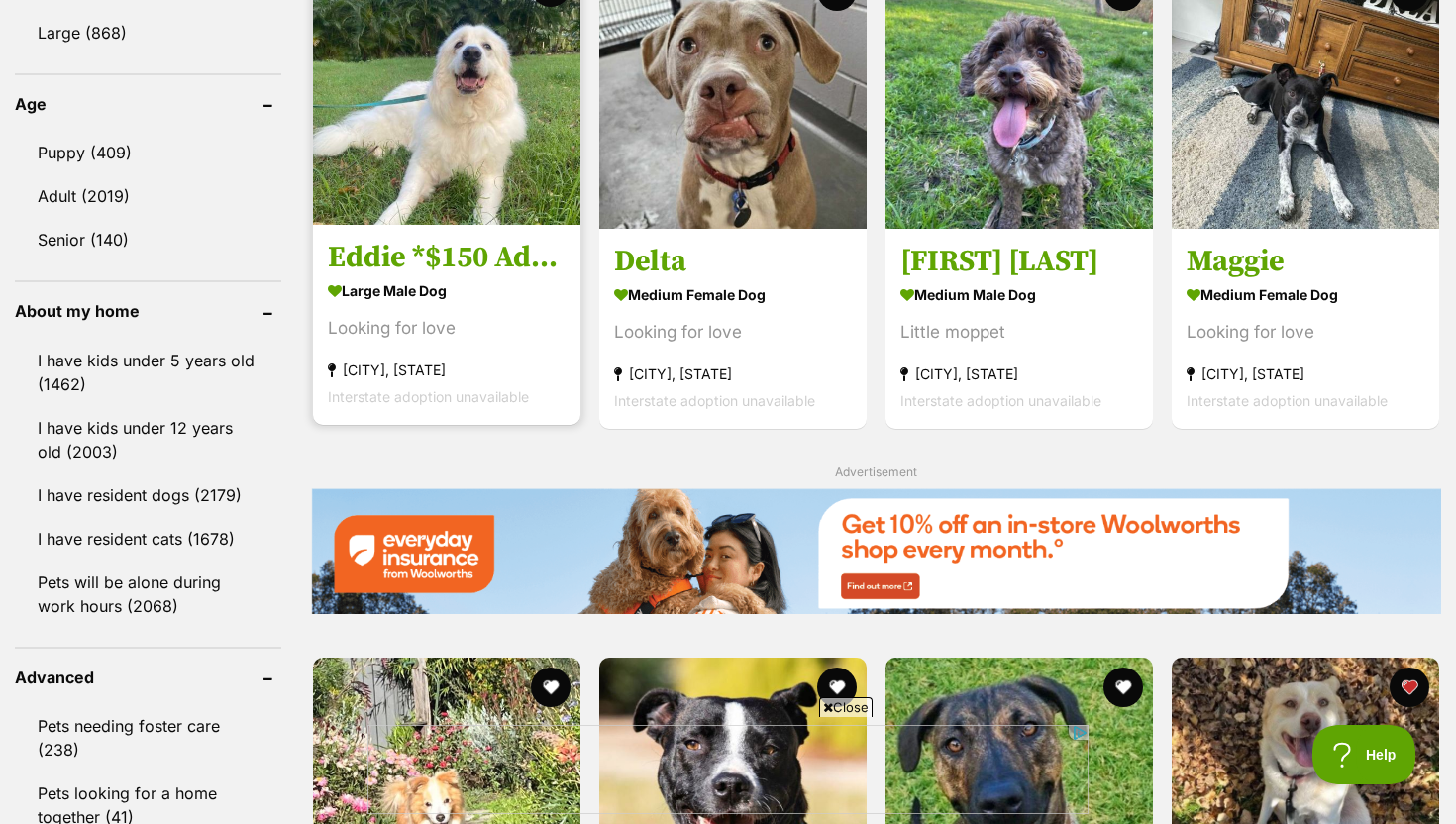 click on "Looking for love" at bounding box center [447, 328] 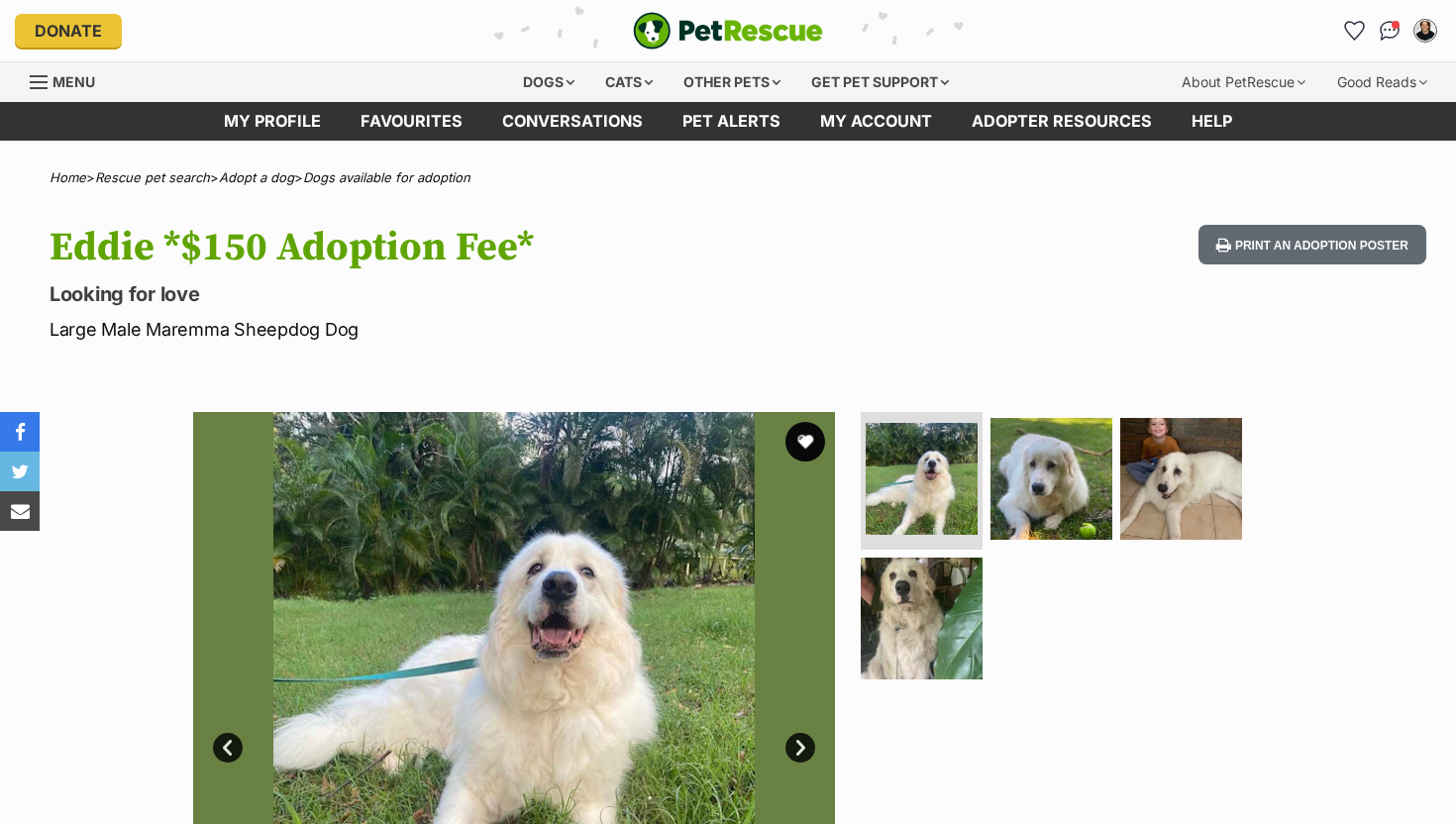scroll, scrollTop: 64, scrollLeft: 0, axis: vertical 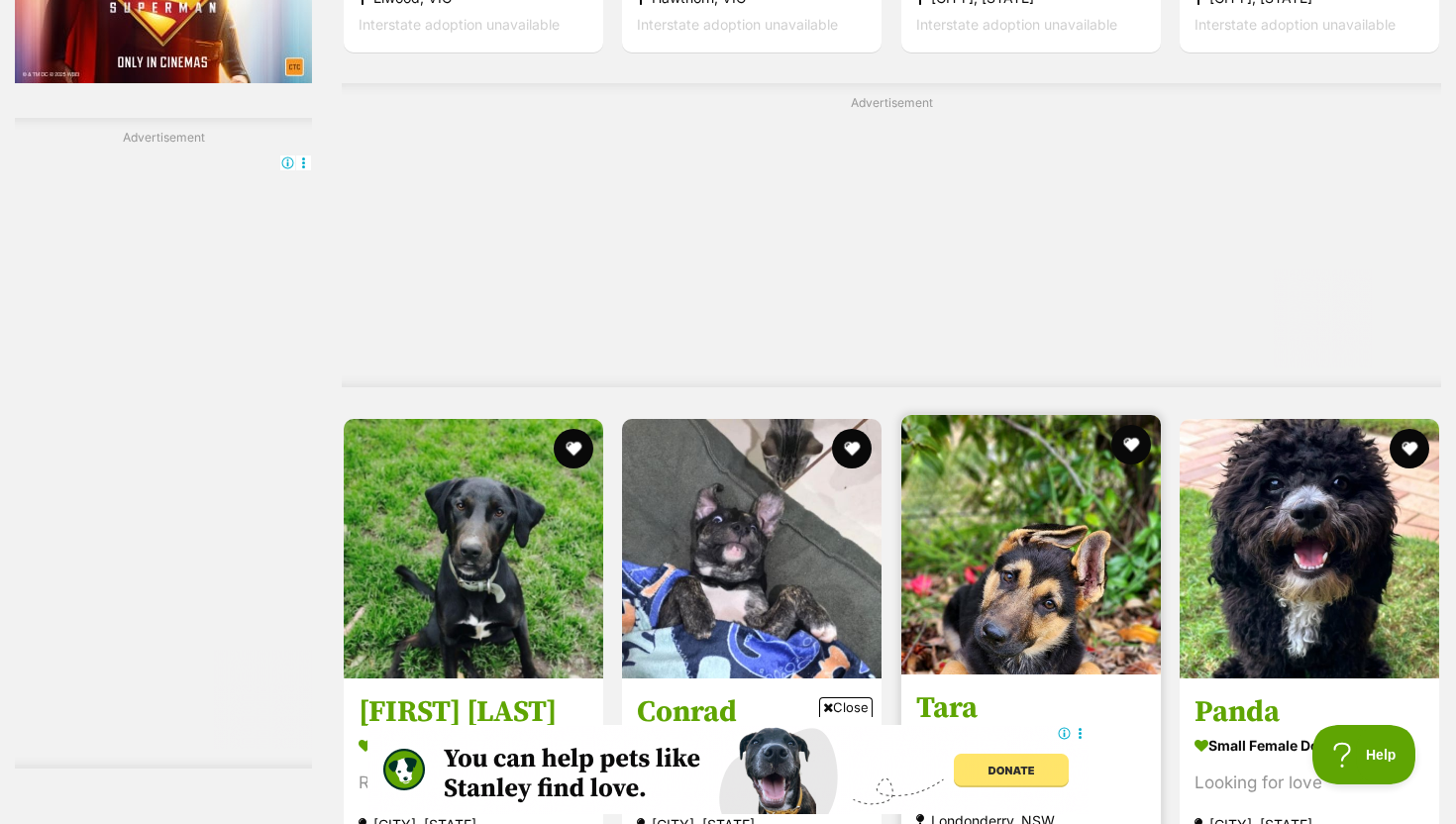 click at bounding box center [891, 120] 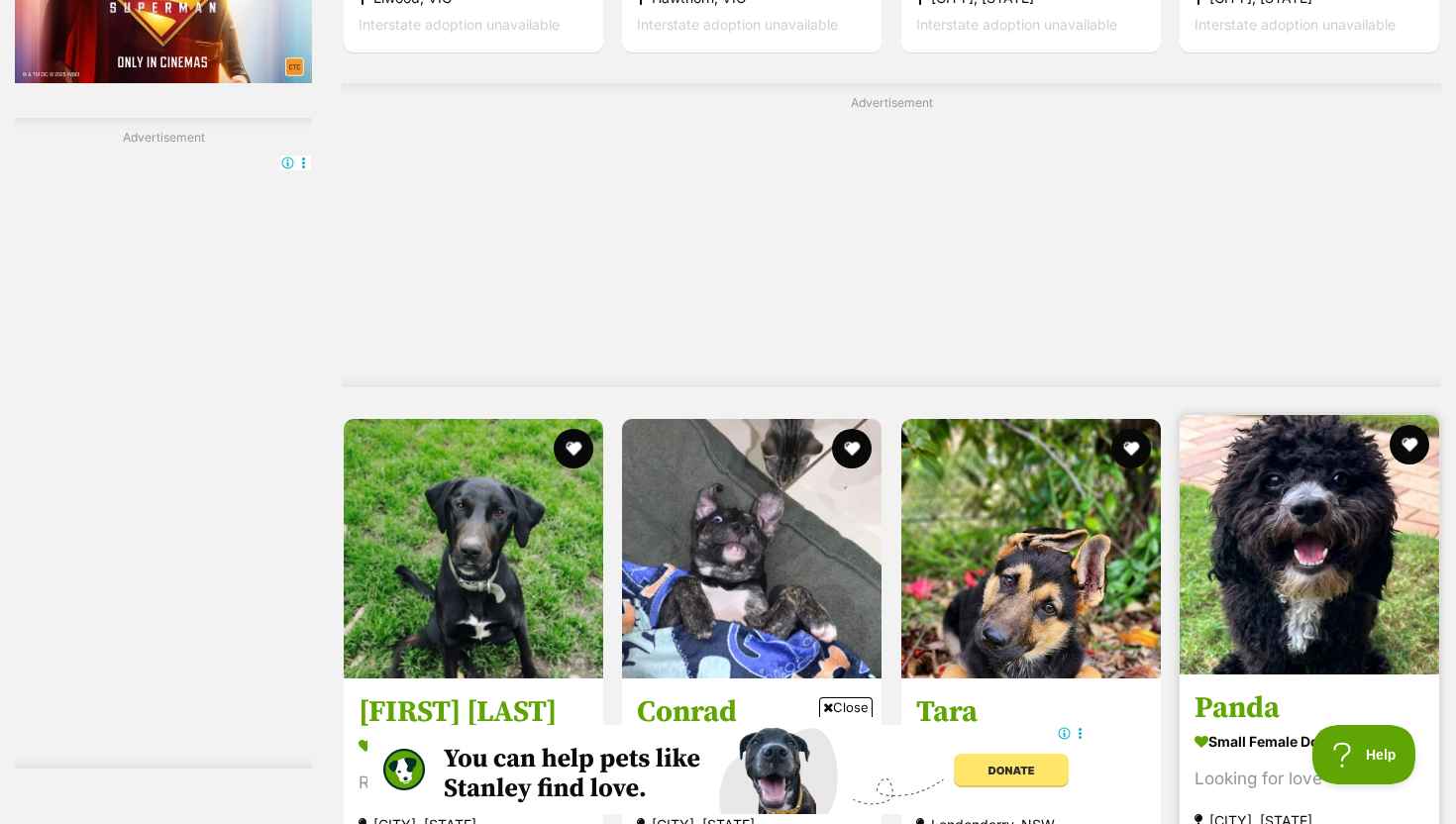 click at bounding box center [1309, 545] 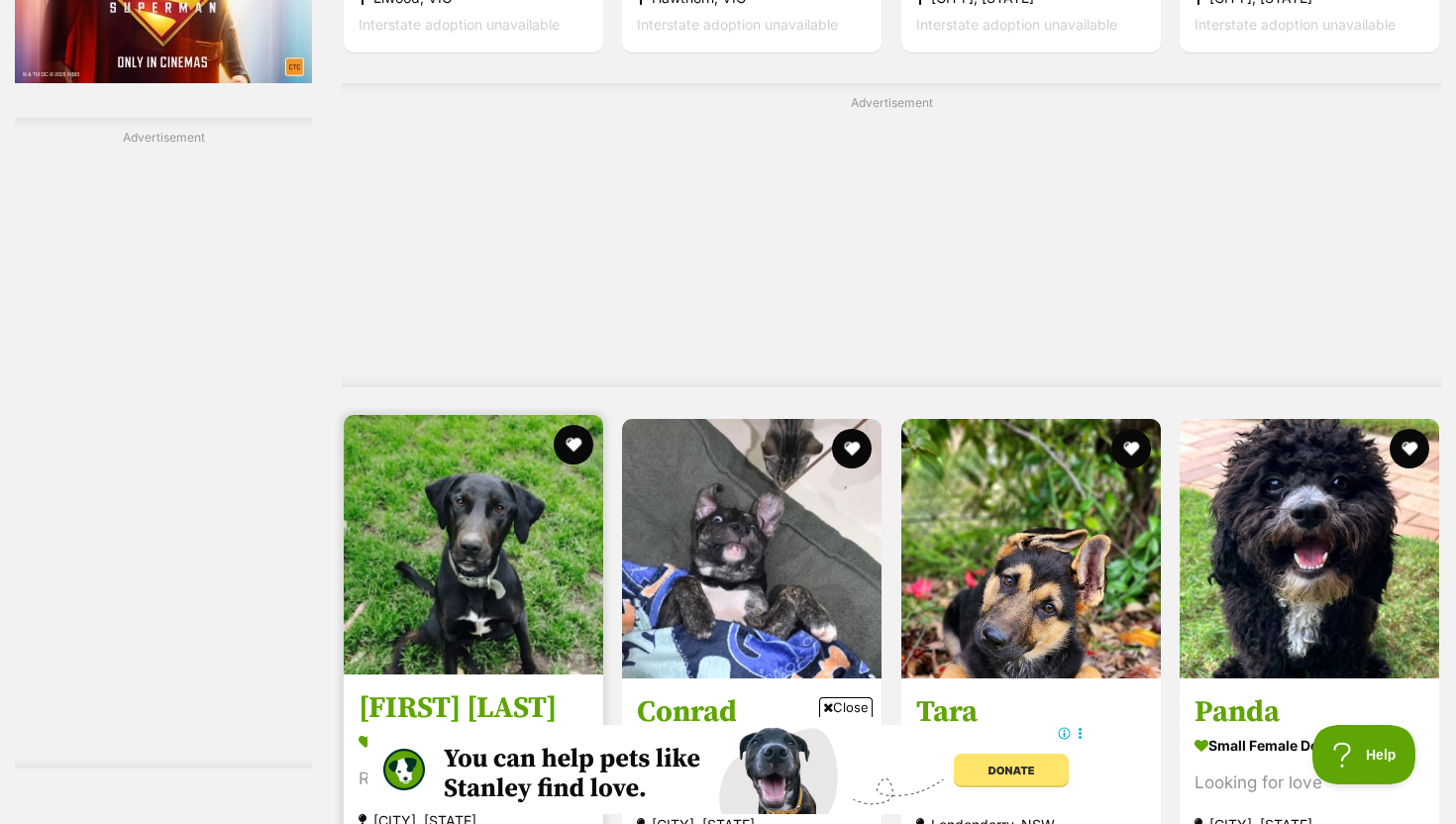 scroll, scrollTop: 0, scrollLeft: 0, axis: both 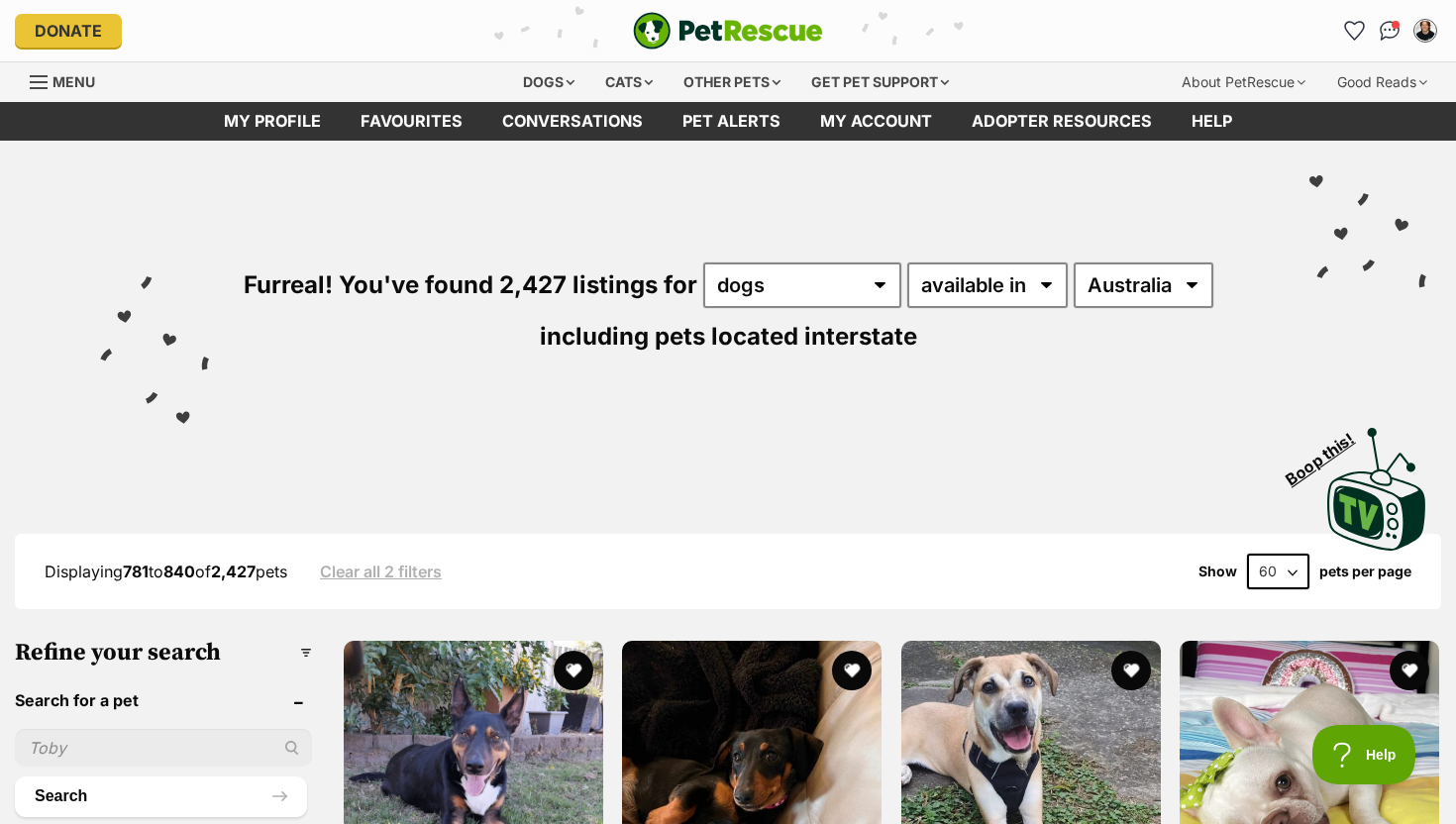 click on "Furreal! You've found 2,427 listings for
any type of pet
cats
dogs
other pets
available in
located in
Australia
ACT
NSW
NT
QLD
SA
TAS
VIC
WA
including pets located interstate" at bounding box center [728, 275] 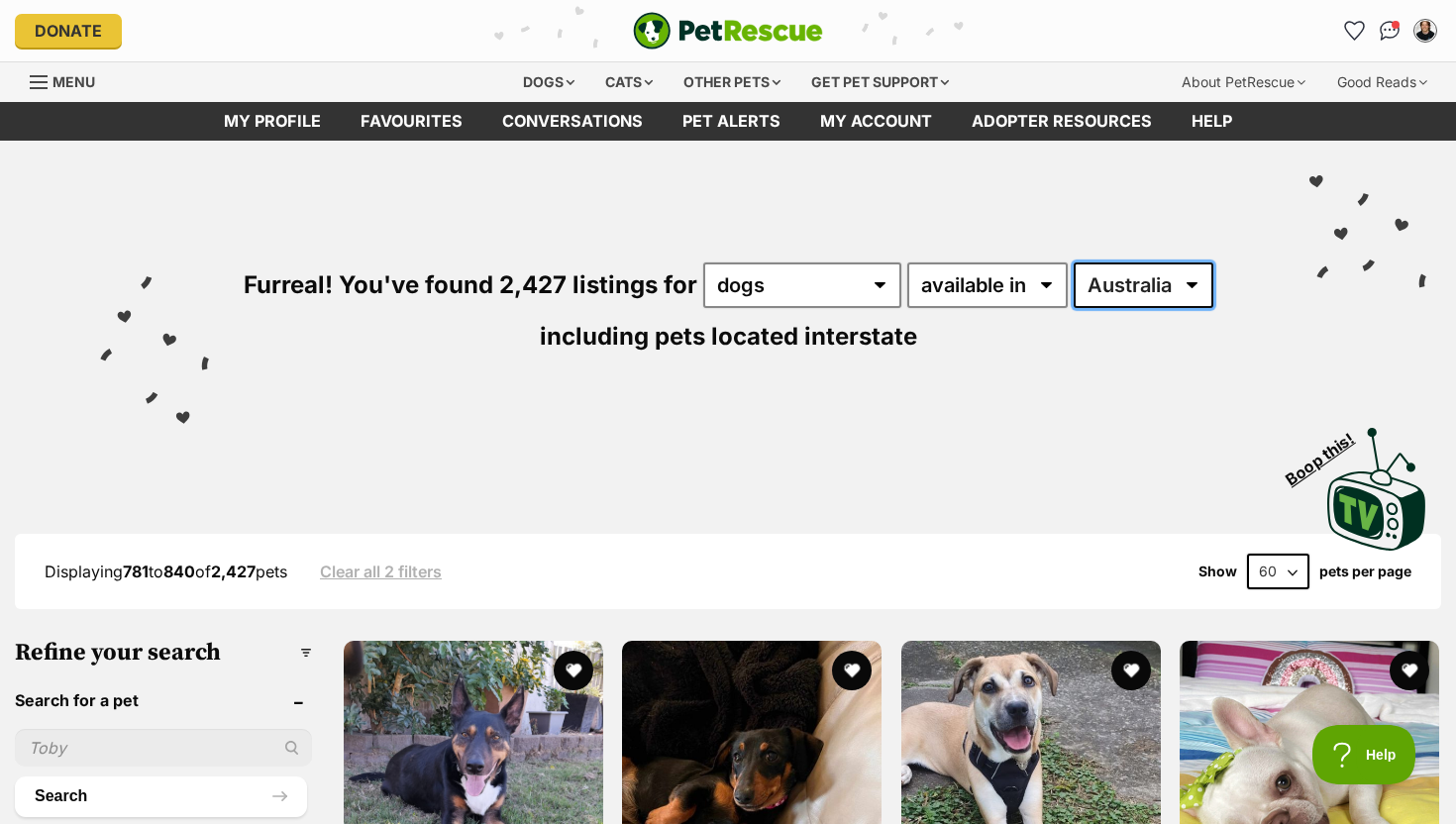 click on "Australia
ACT
NSW
NT
QLD
SA
TAS
VIC
WA" at bounding box center (1143, 285) 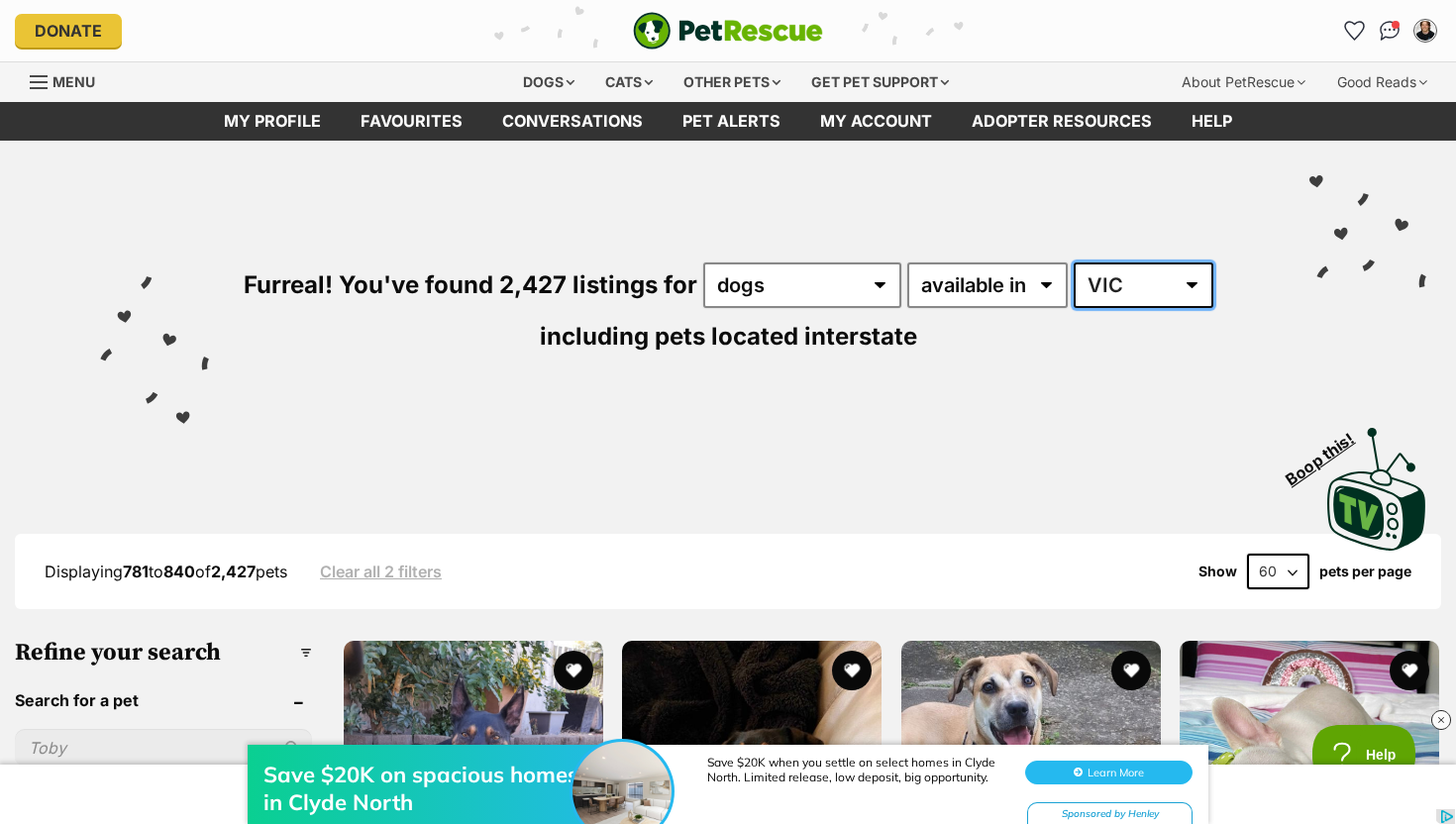 scroll, scrollTop: 0, scrollLeft: 0, axis: both 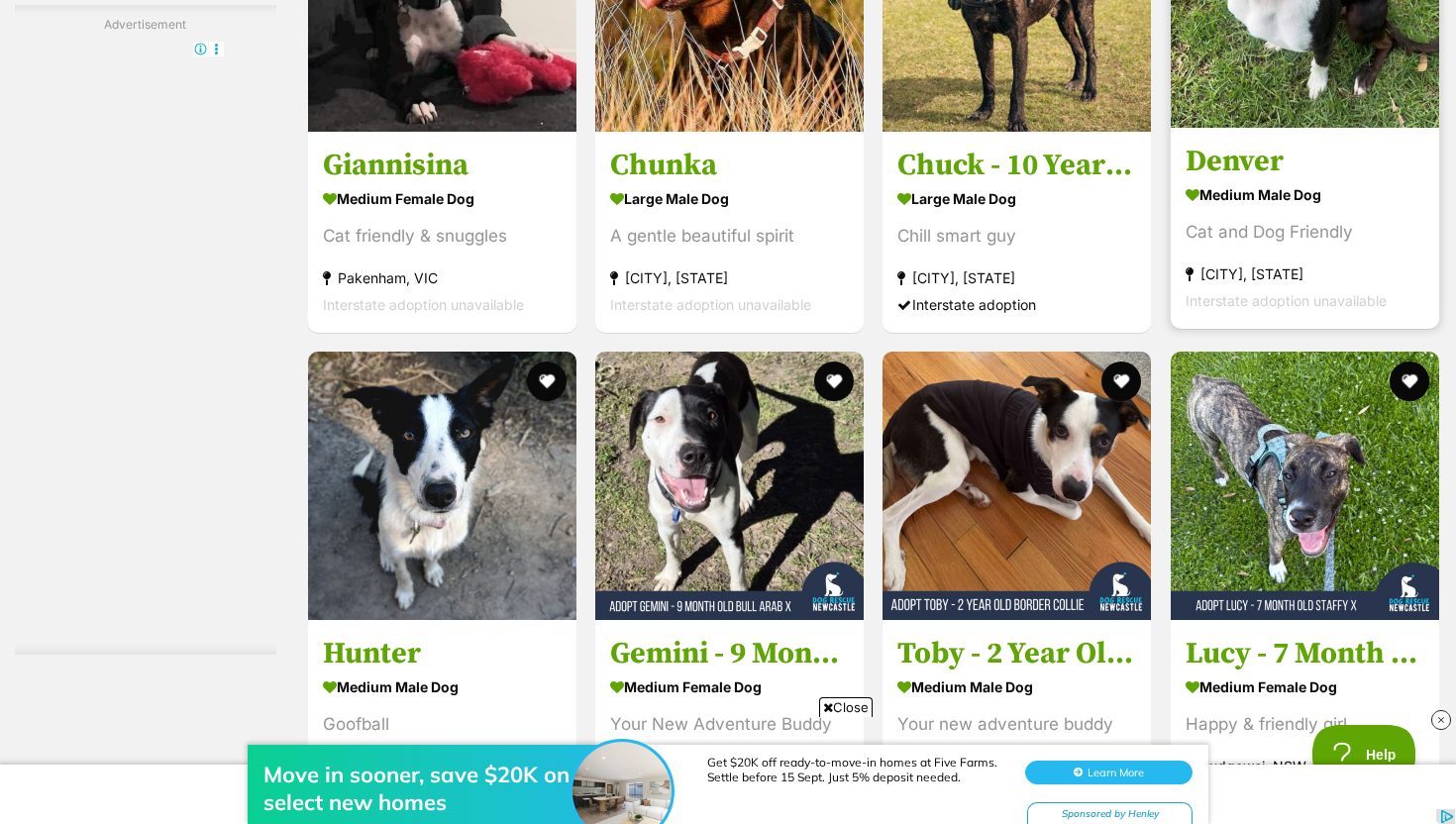 click on "Denver
medium male Dog
Cat and Dog Friendly
Outtrim, VIC
Interstate adoption unavailable" at bounding box center [1304, 228] 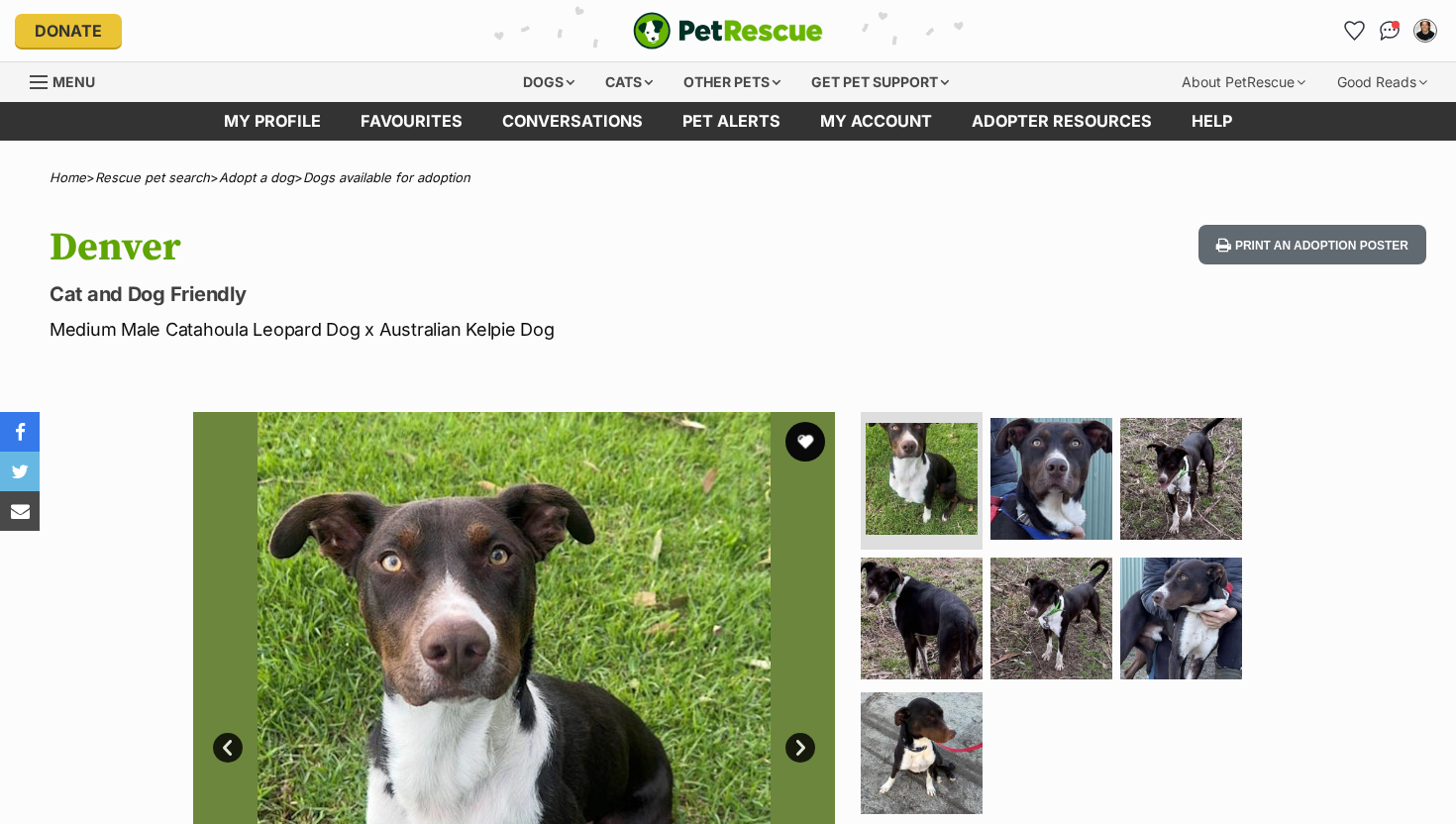 scroll, scrollTop: 0, scrollLeft: 0, axis: both 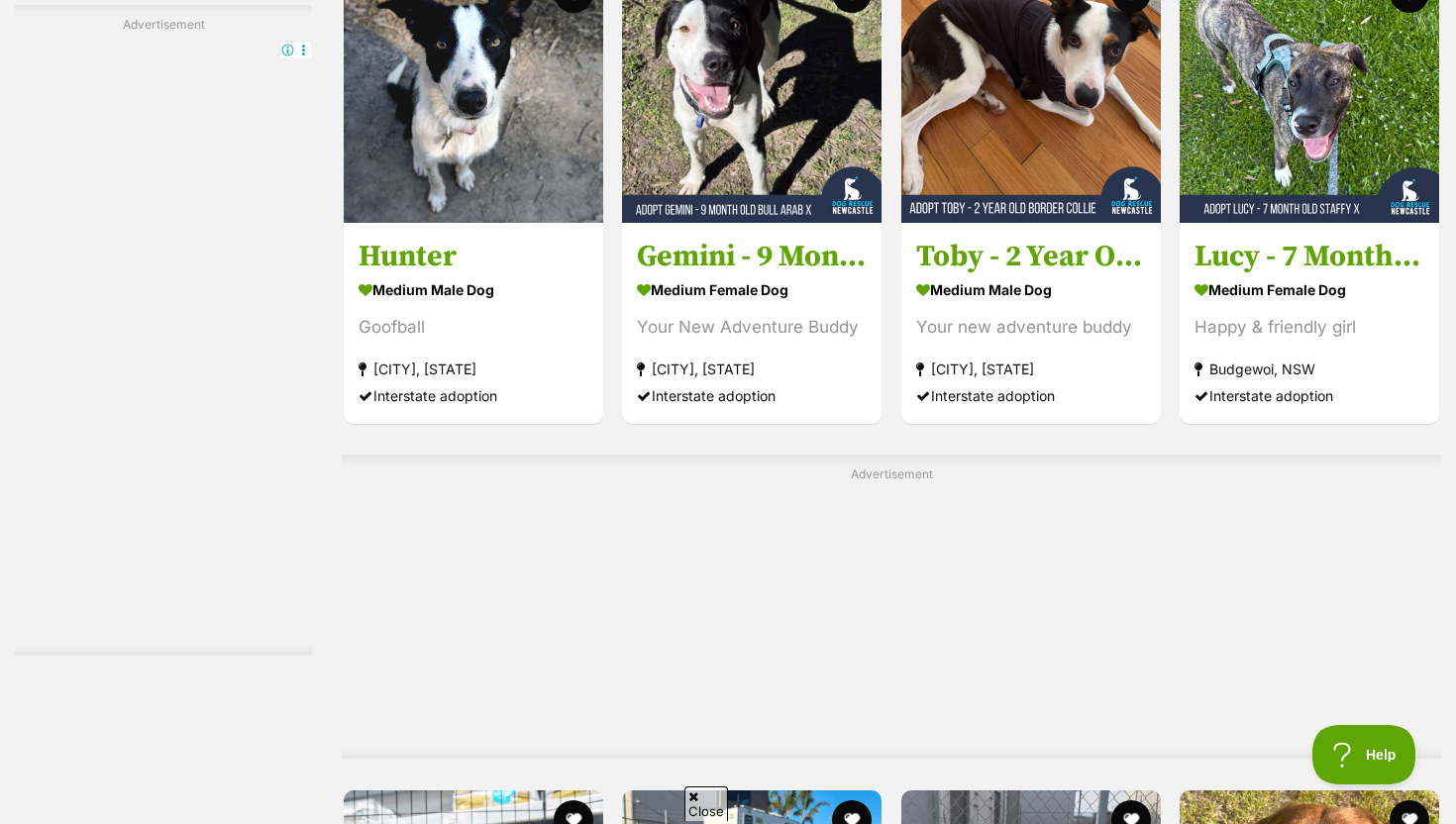 click on "Loco (66099)
medium male Dog
Looking for love
Moolap, VIC
Interstate adoption unavailable" at bounding box center (1309, 1686) 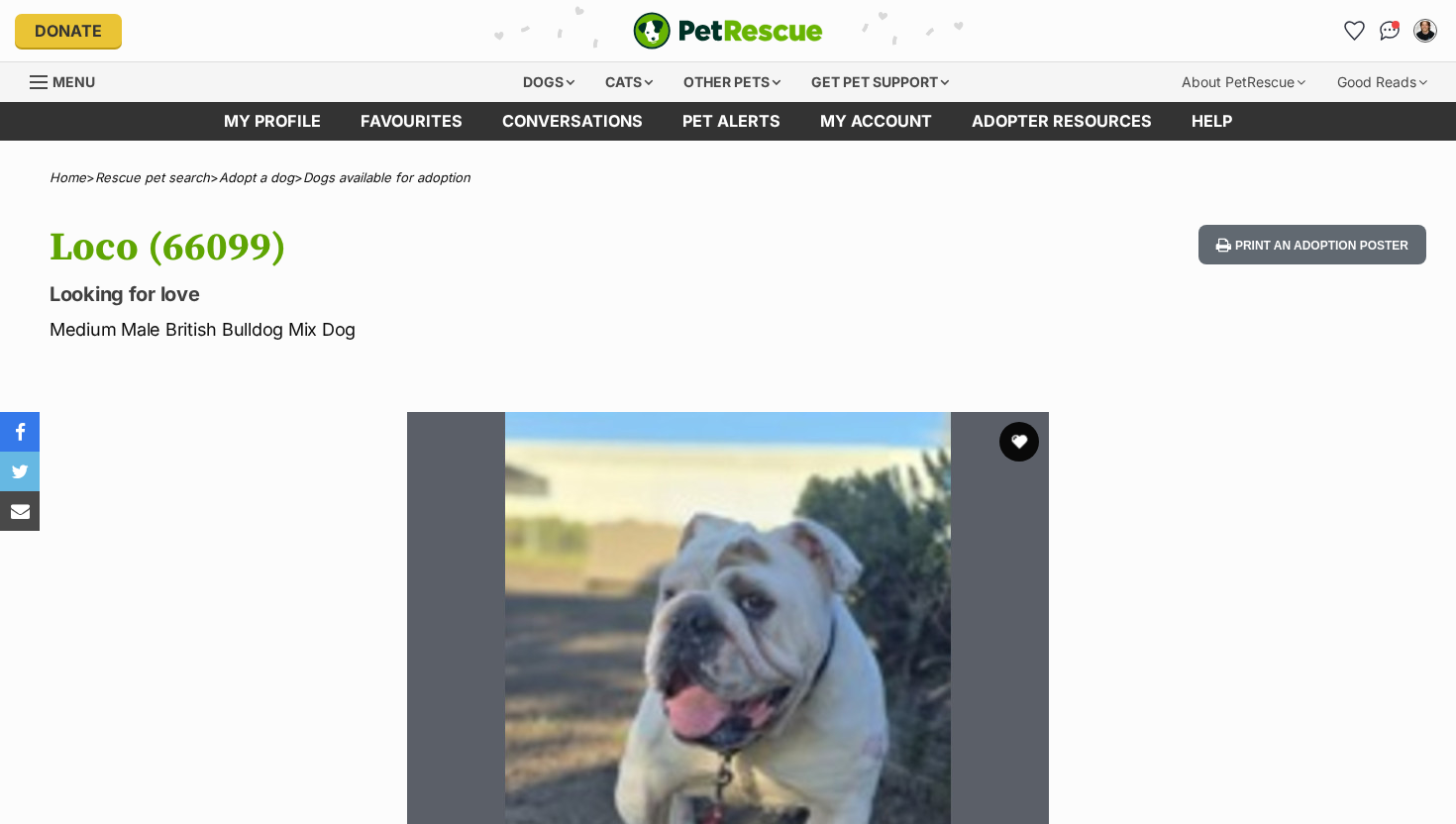 scroll, scrollTop: 0, scrollLeft: 0, axis: both 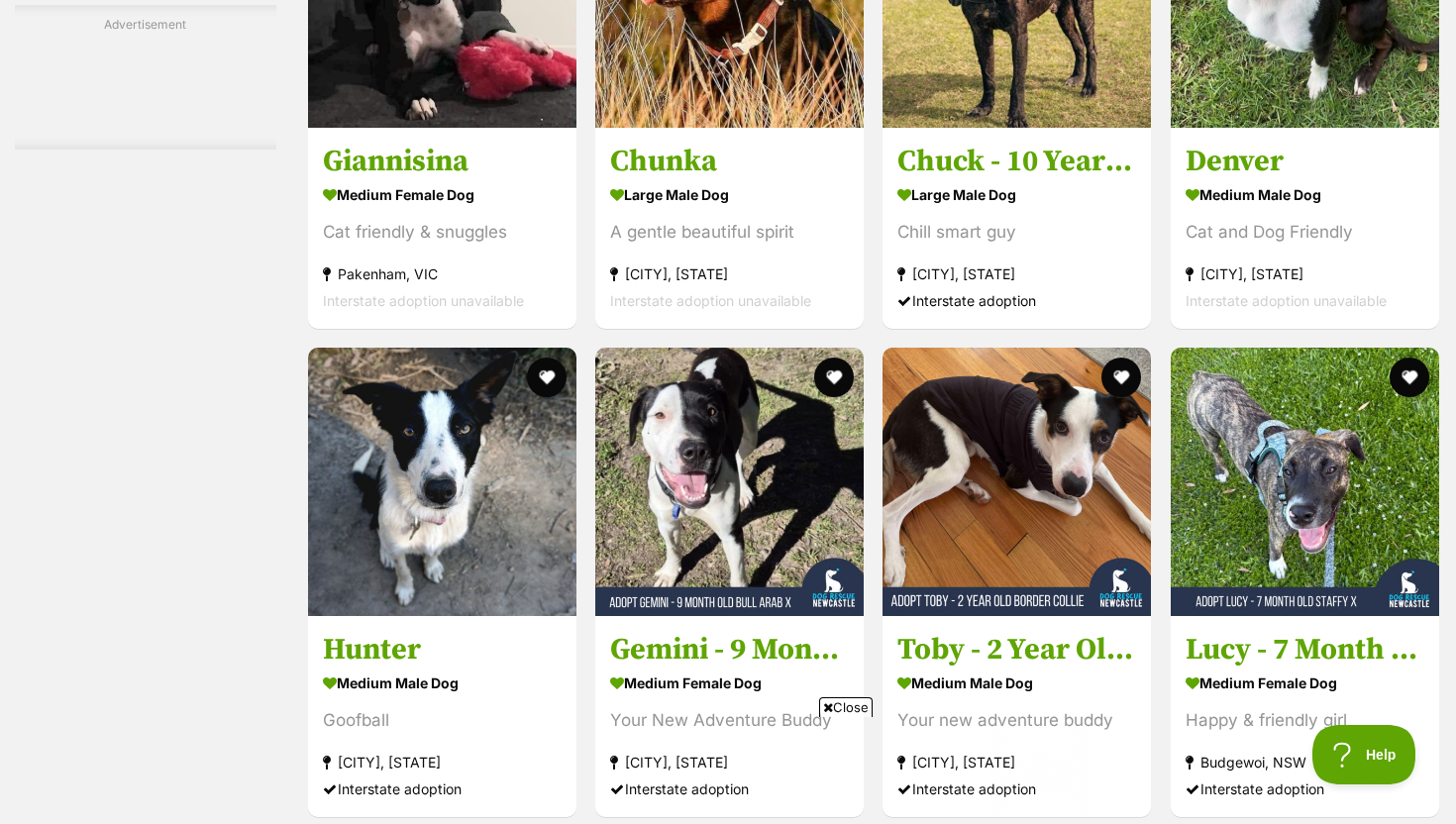 click at bounding box center [895, 2214] 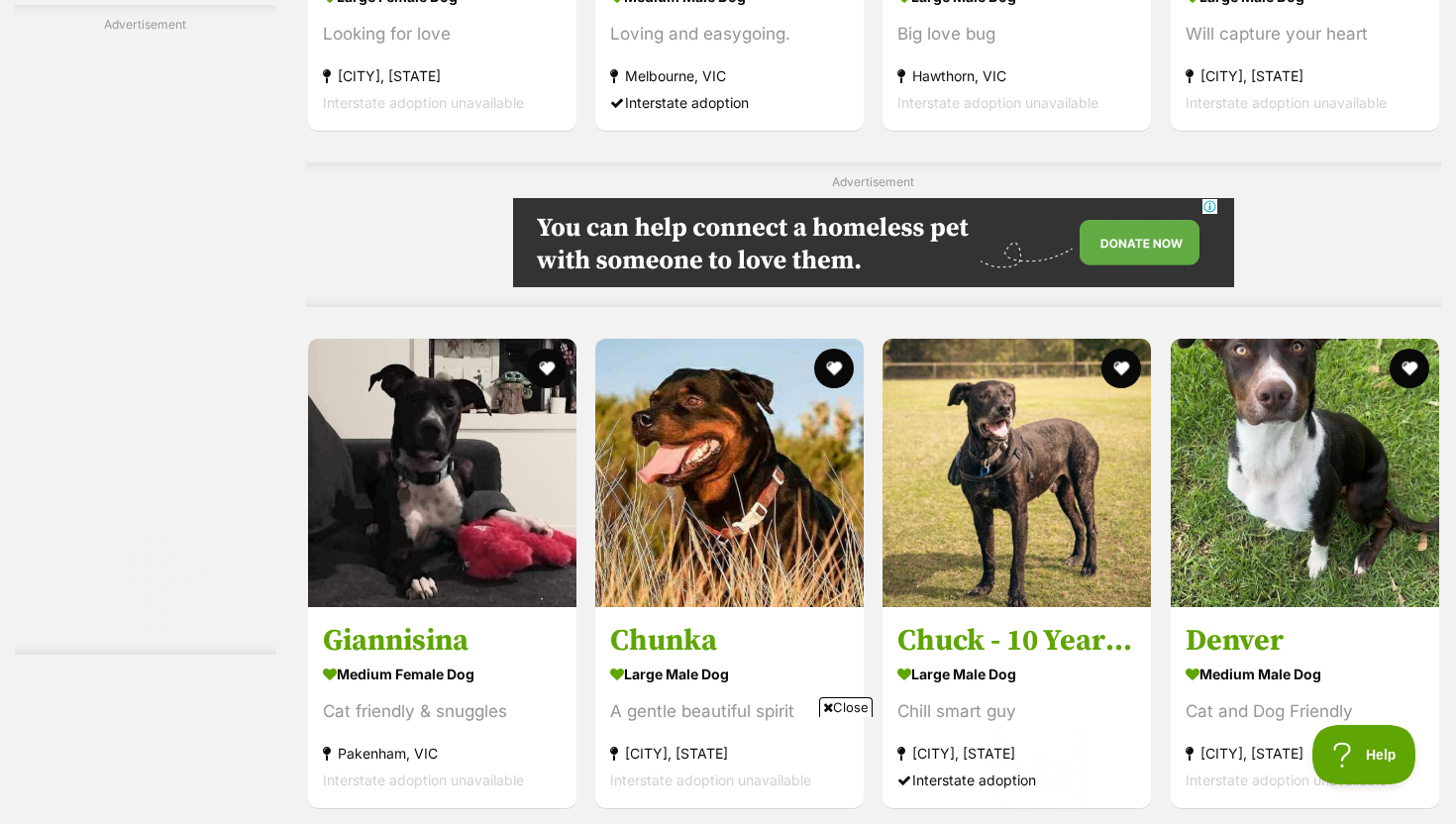 scroll, scrollTop: 0, scrollLeft: 0, axis: both 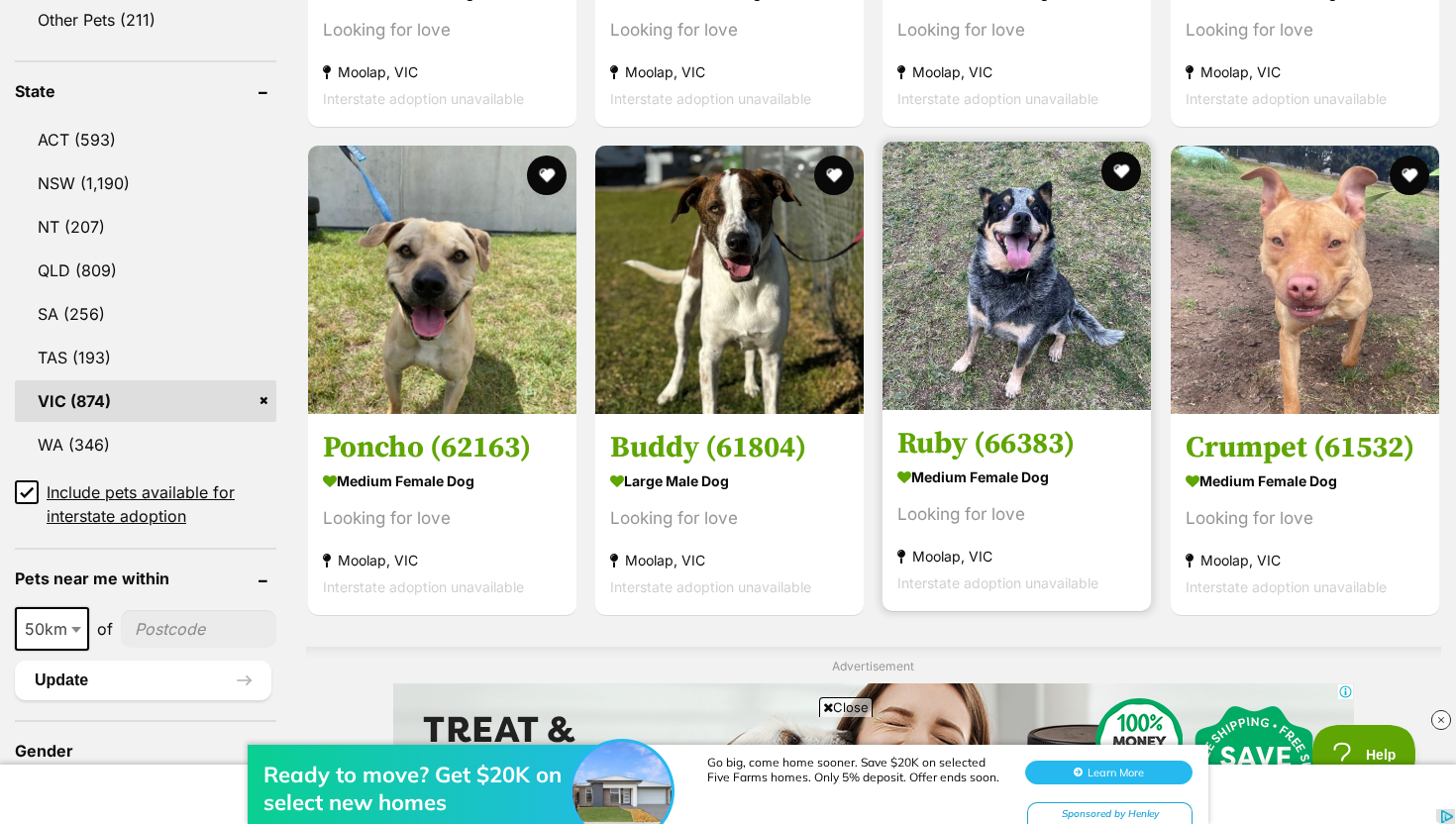 click at bounding box center (1016, 275) 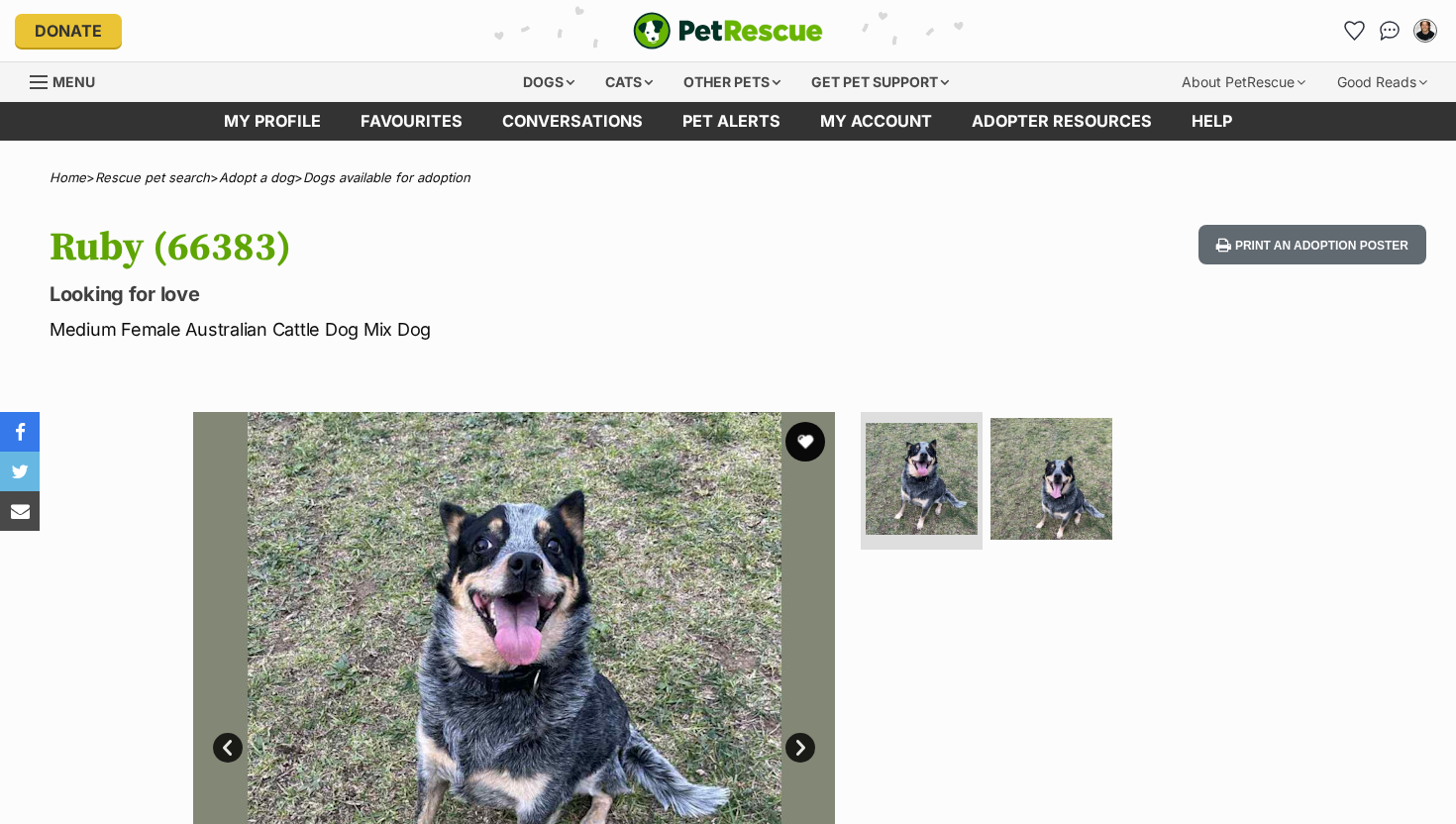 scroll, scrollTop: 0, scrollLeft: 0, axis: both 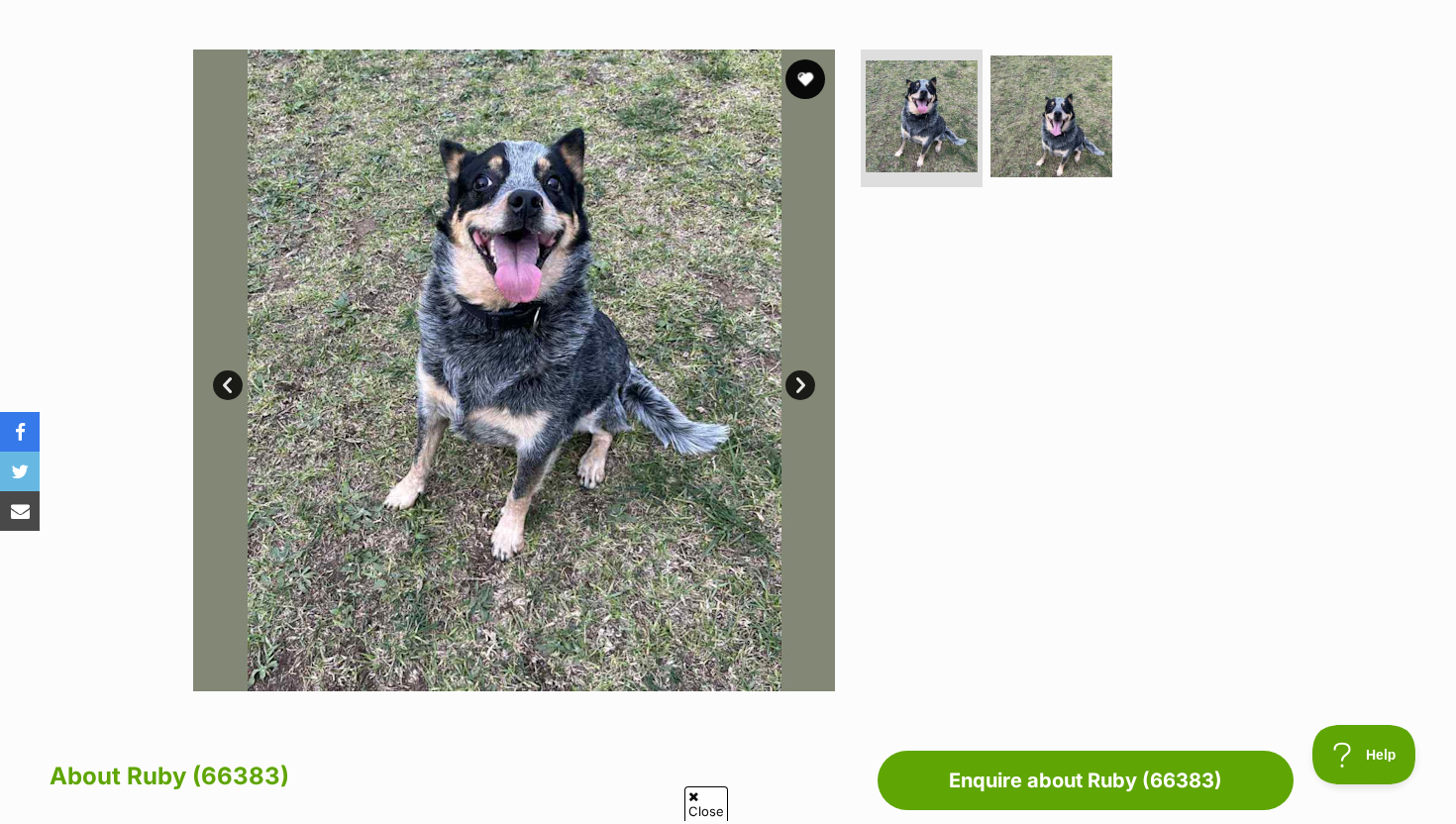 click at bounding box center (514, 370) 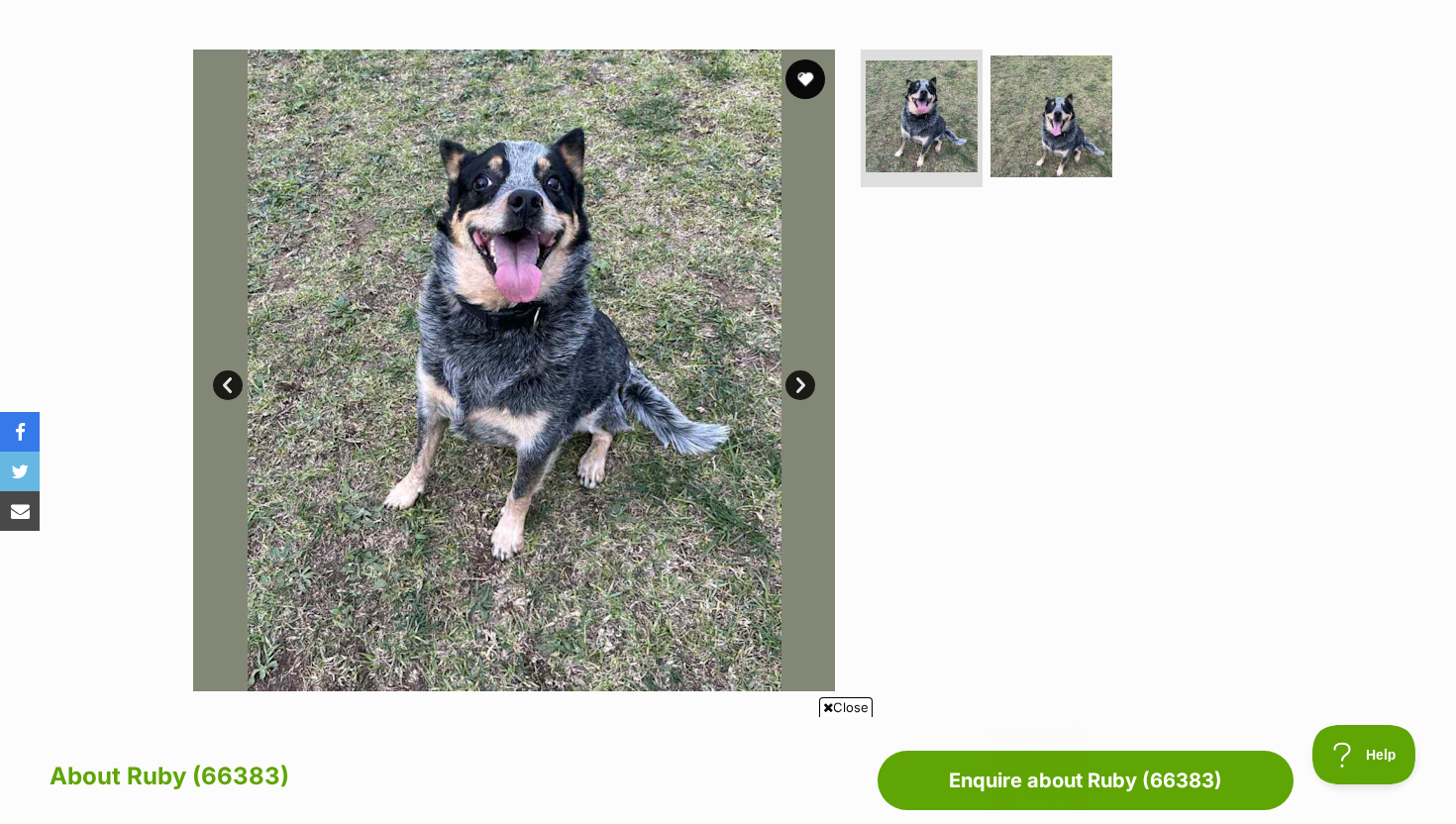 scroll, scrollTop: 0, scrollLeft: 0, axis: both 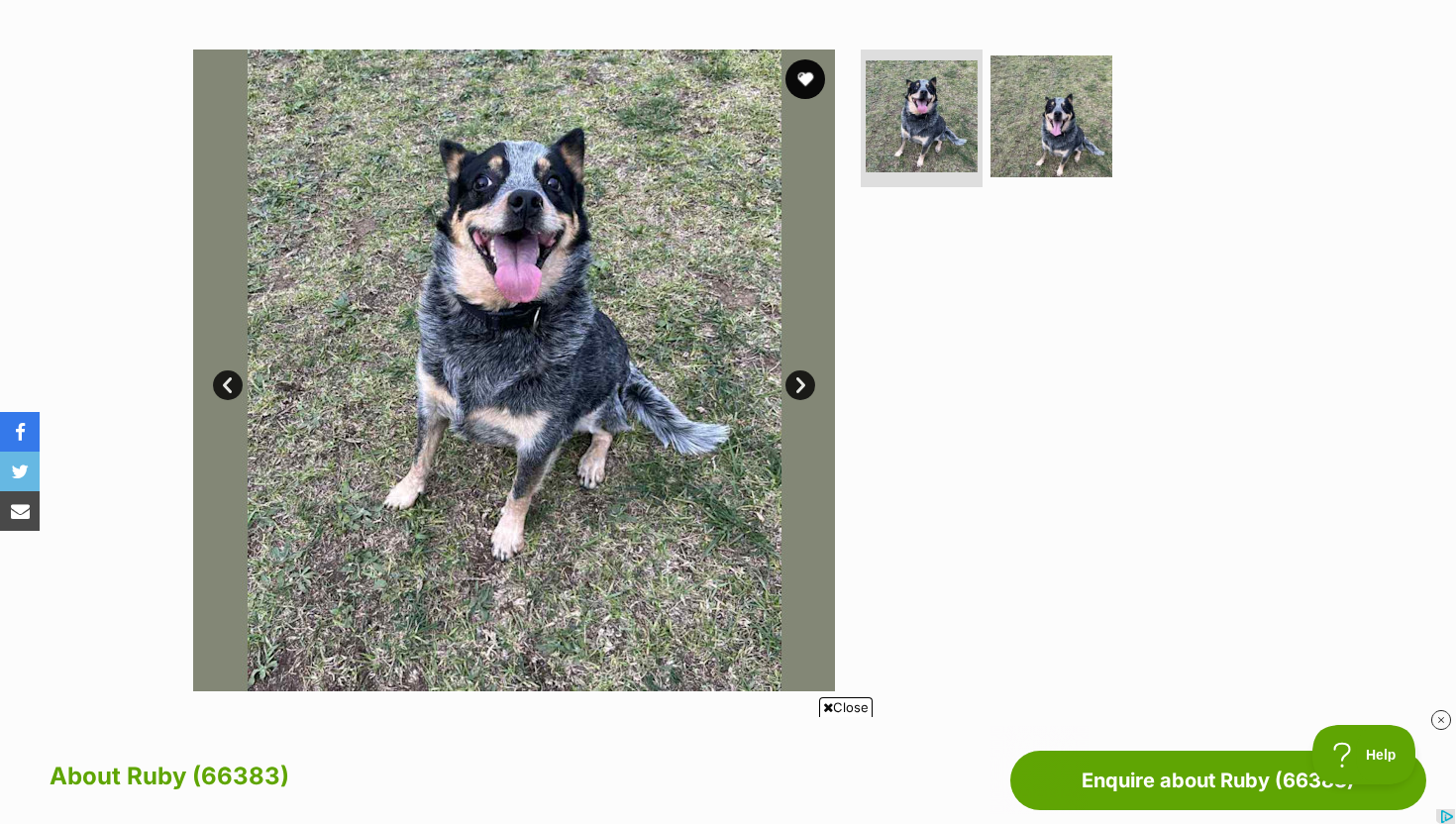 click on "Next" at bounding box center [800, 385] 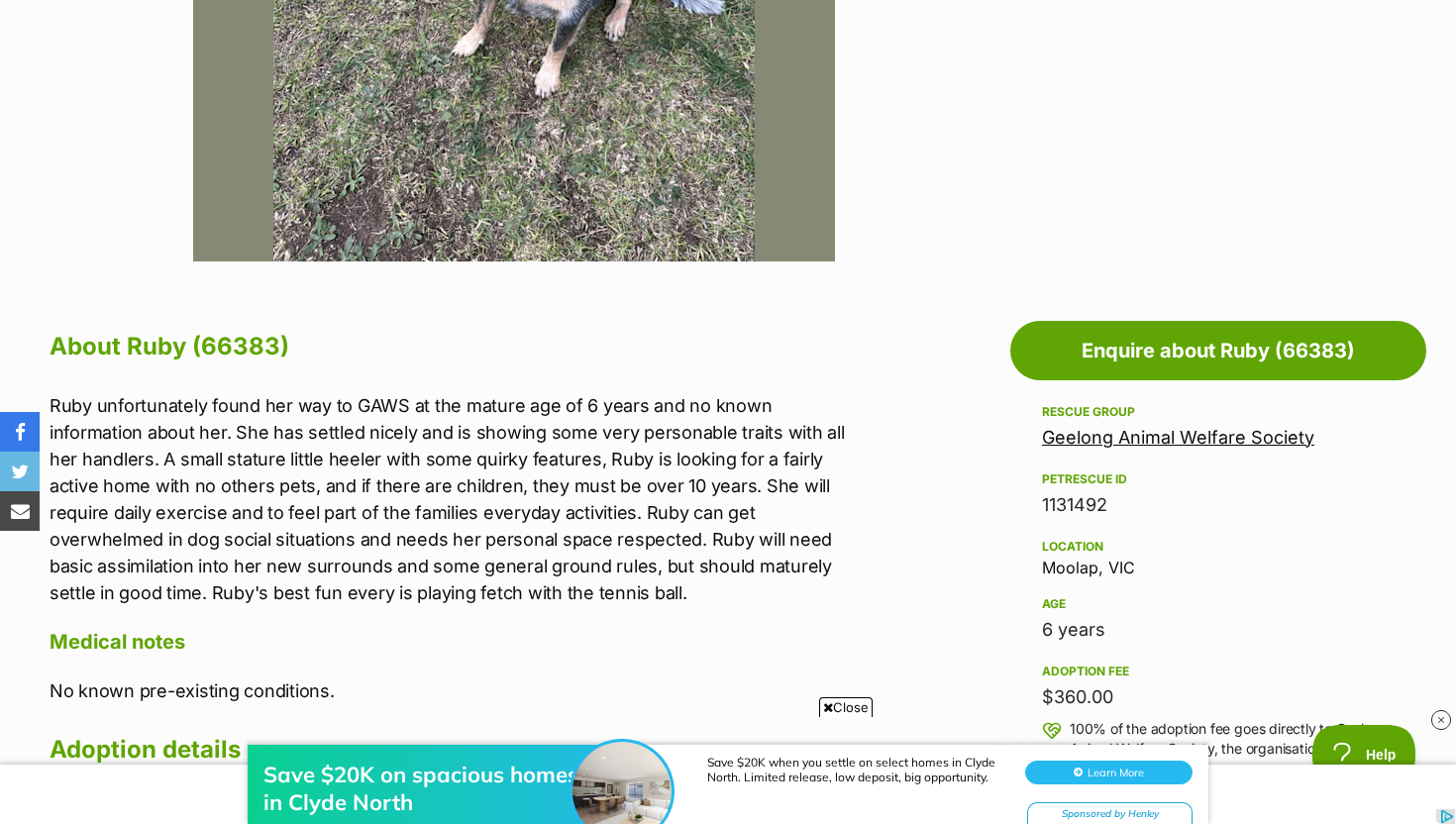 scroll, scrollTop: 859, scrollLeft: 0, axis: vertical 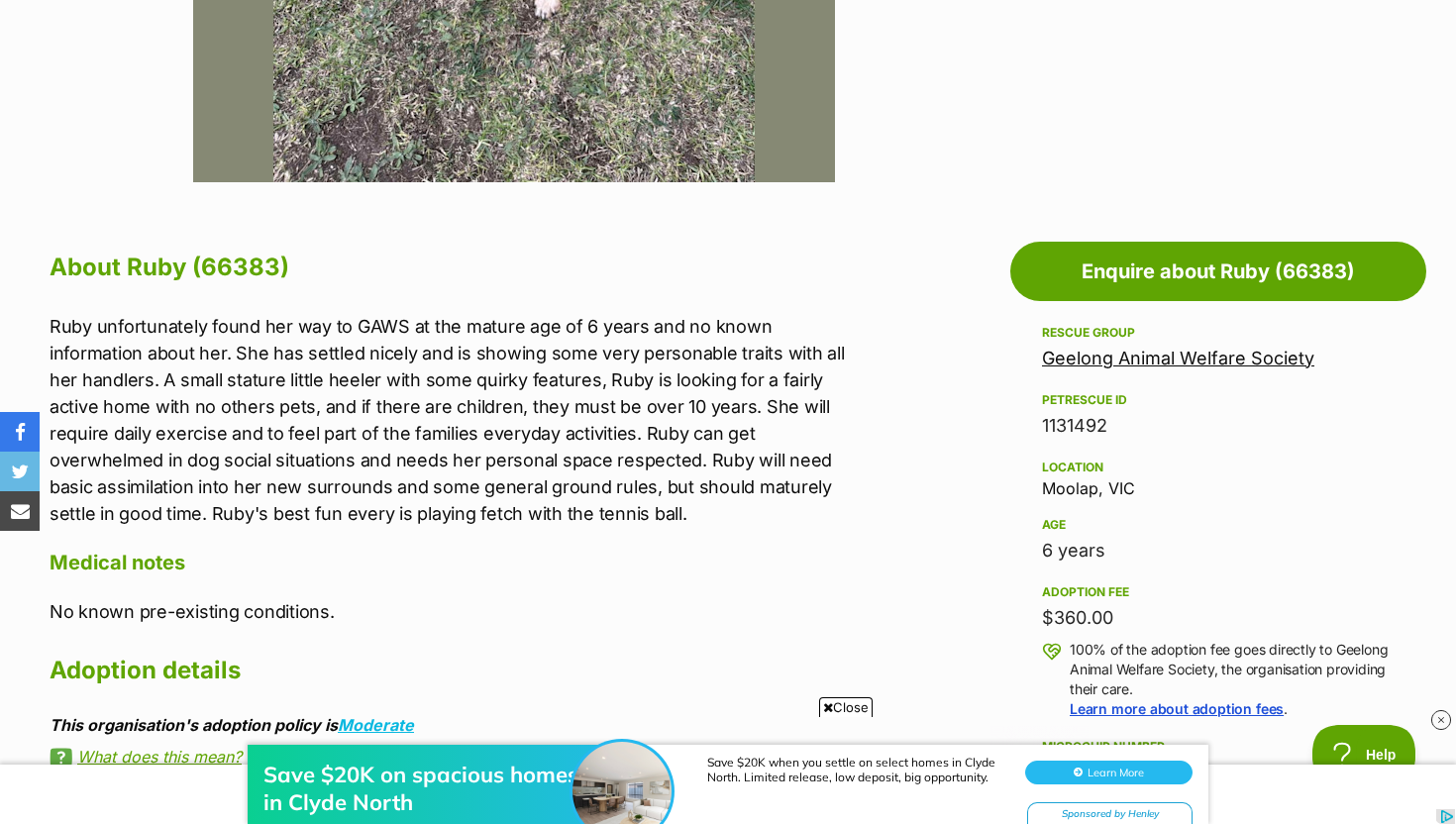 click on "Ruby unfortunately found her way to GAWS at the mature age of 6 years and no known information about her. She has settled nicely and is showing some very personable traits with all her handlers. A small stature little heeler with some quirky features, Ruby is looking for a fairly active home with no others pets, and if there are children, they must be over 10 years. She will require daily exercise and to feel part of the families everyday activities. Ruby can get overwhelmed in dog social situations and needs her personal space respected. Ruby will need basic assimilation into her new surrounds and some general ground rules, but should maturely settle in good time. Ruby's best fun every is playing fetch with the tennis ball." at bounding box center [459, 420] 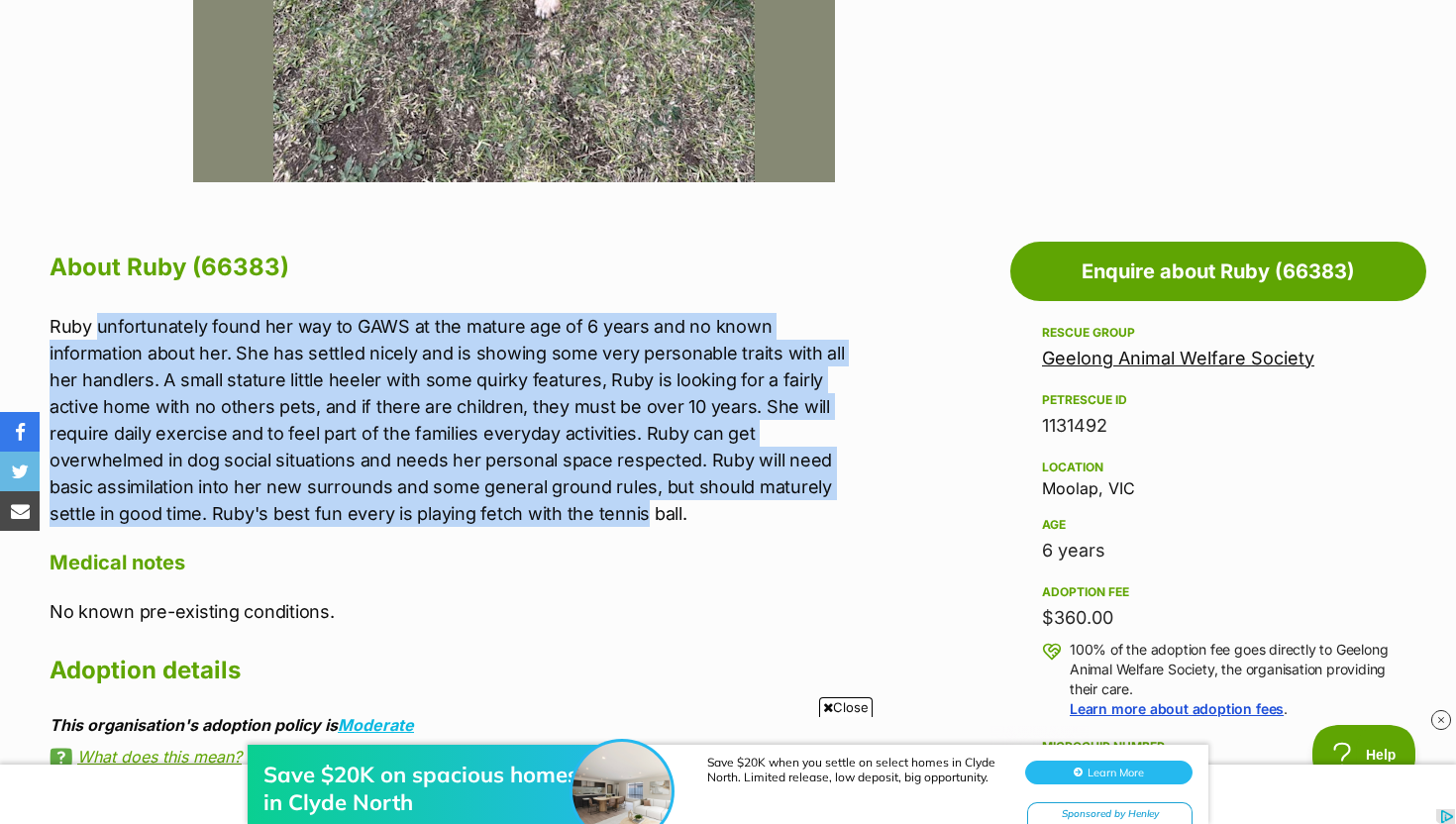 drag, startPoint x: 156, startPoint y: 324, endPoint x: 229, endPoint y: 511, distance: 200.74362 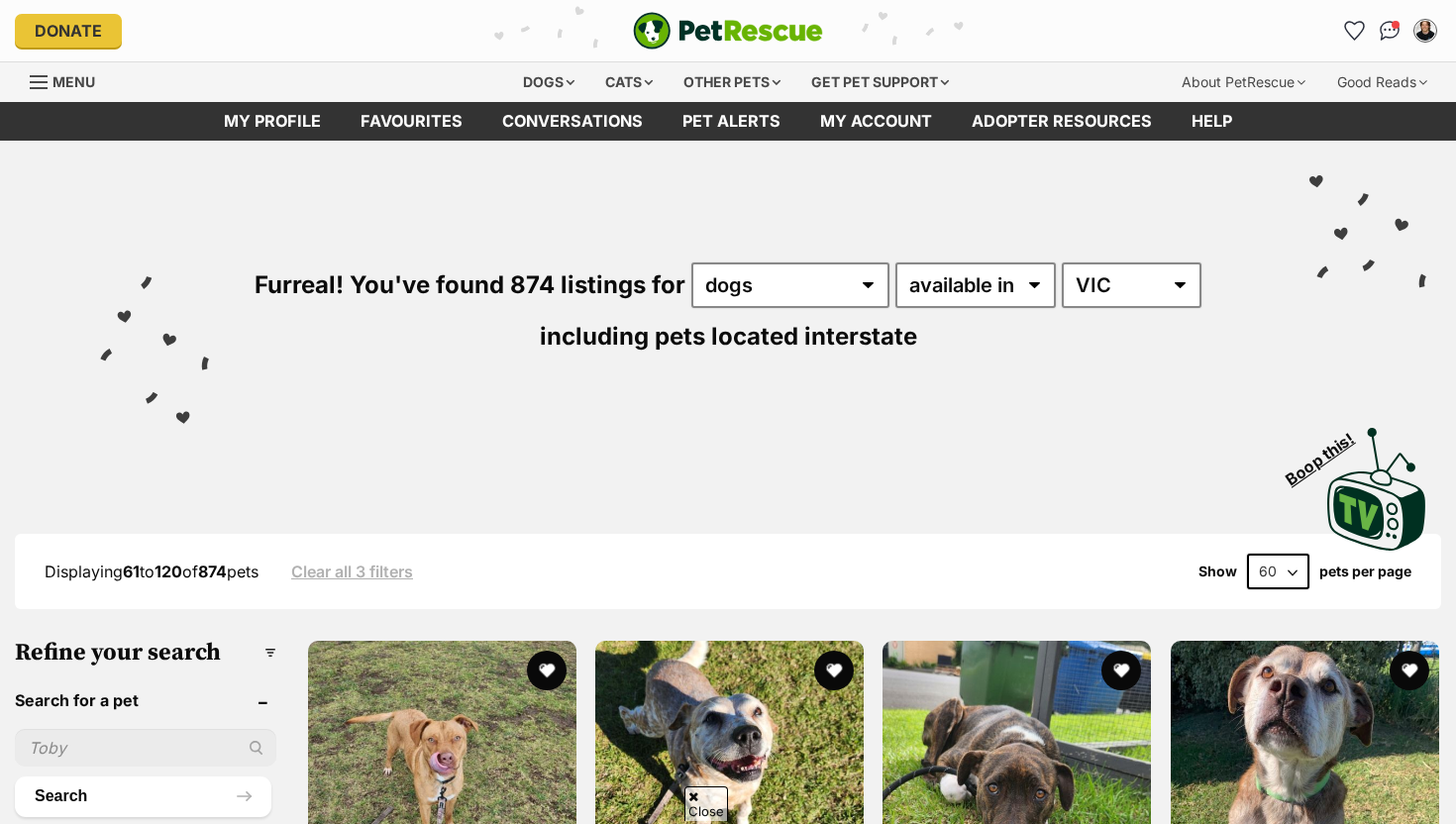 scroll, scrollTop: 973, scrollLeft: 0, axis: vertical 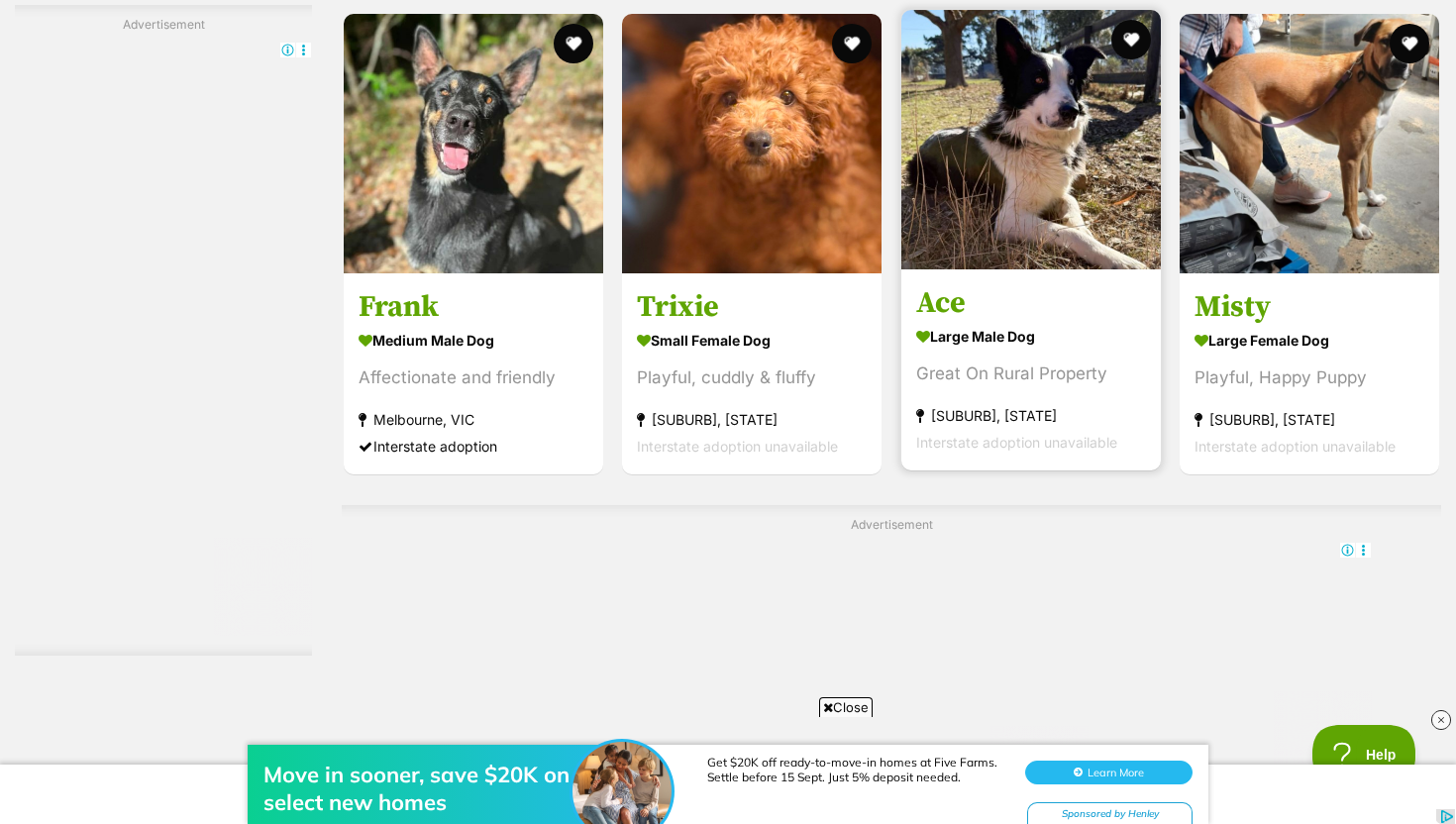 click at bounding box center [1031, 263] 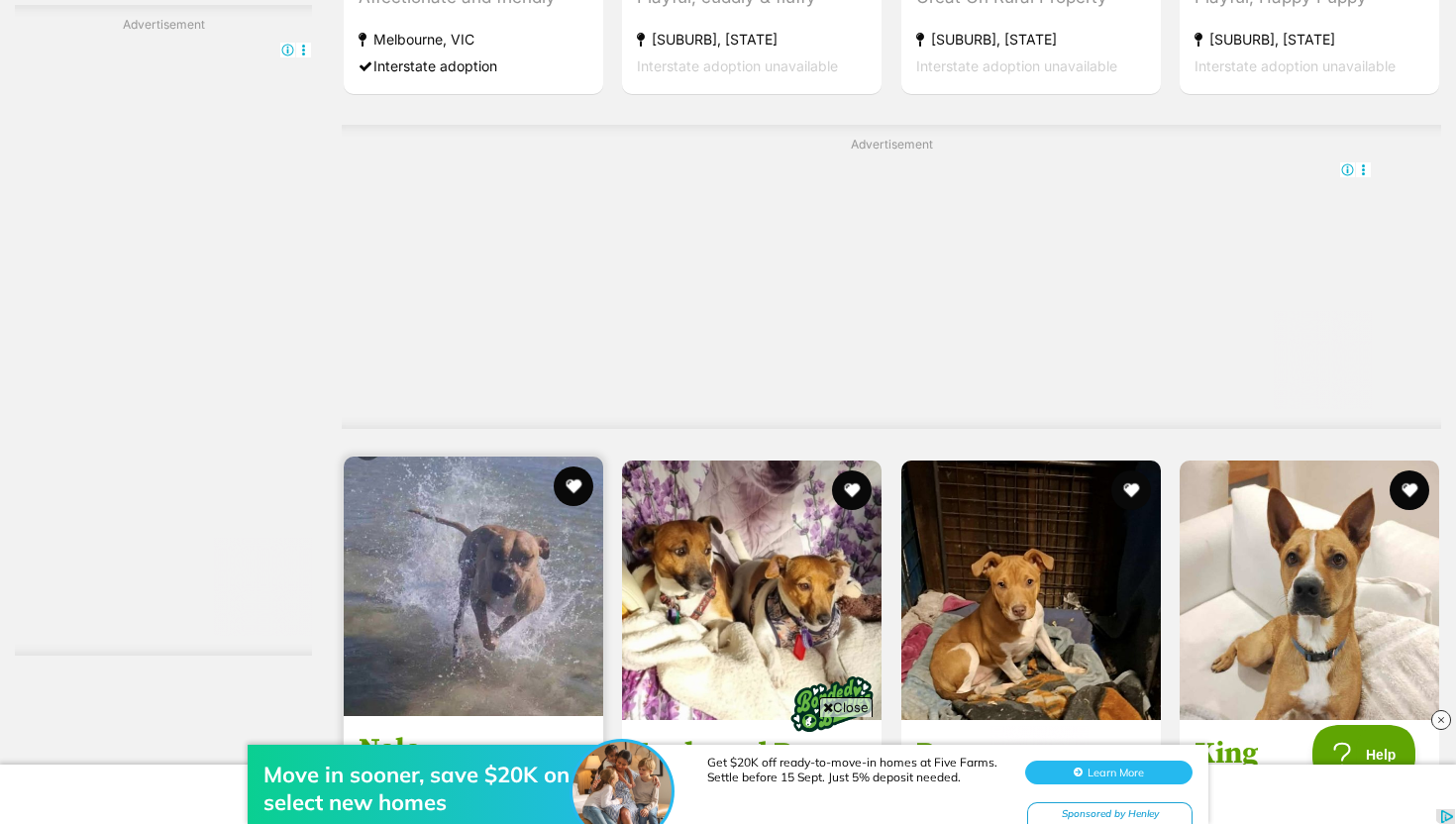 scroll, scrollTop: 6691, scrollLeft: 0, axis: vertical 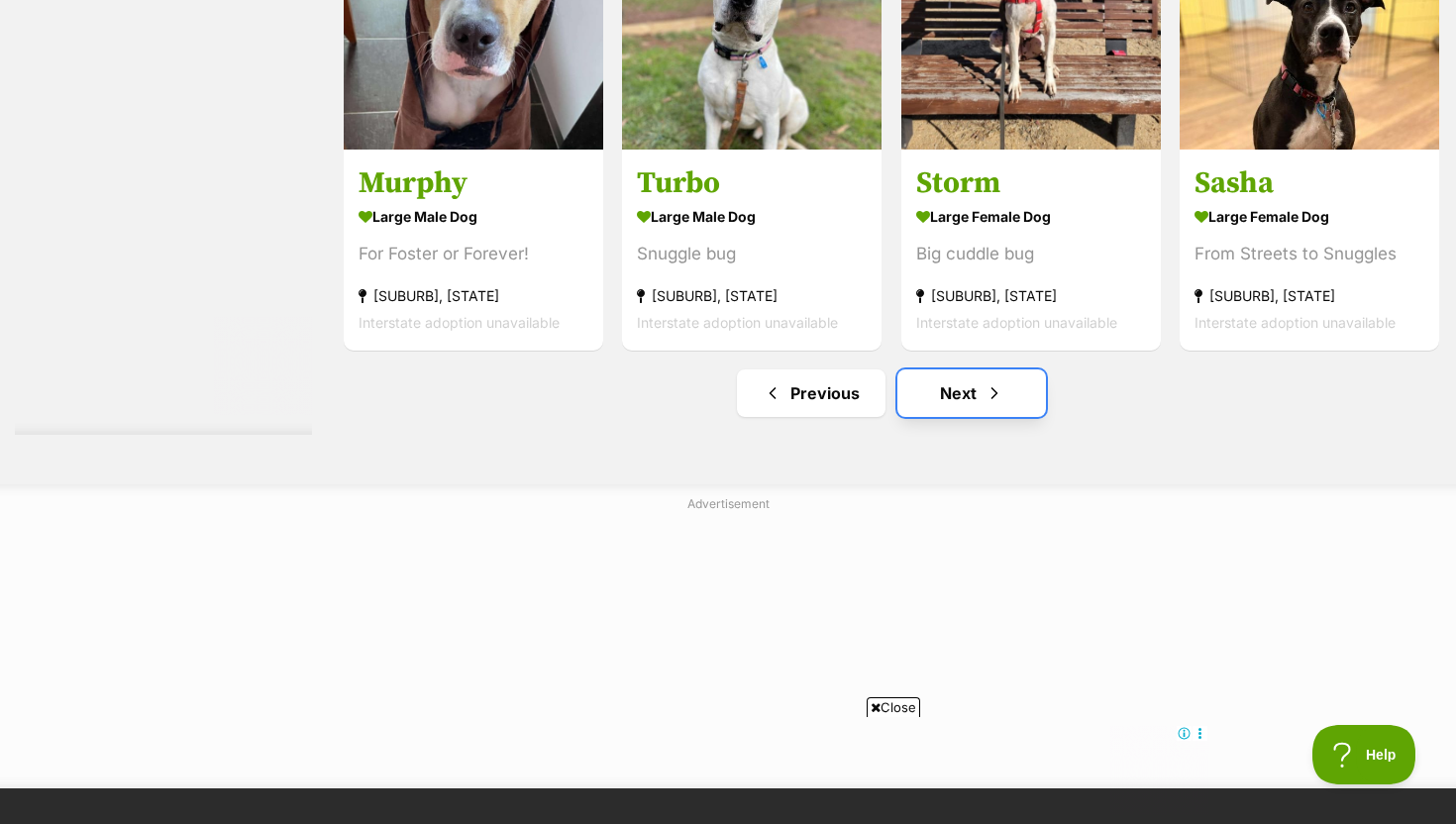 click on "Next" at bounding box center [972, 393] 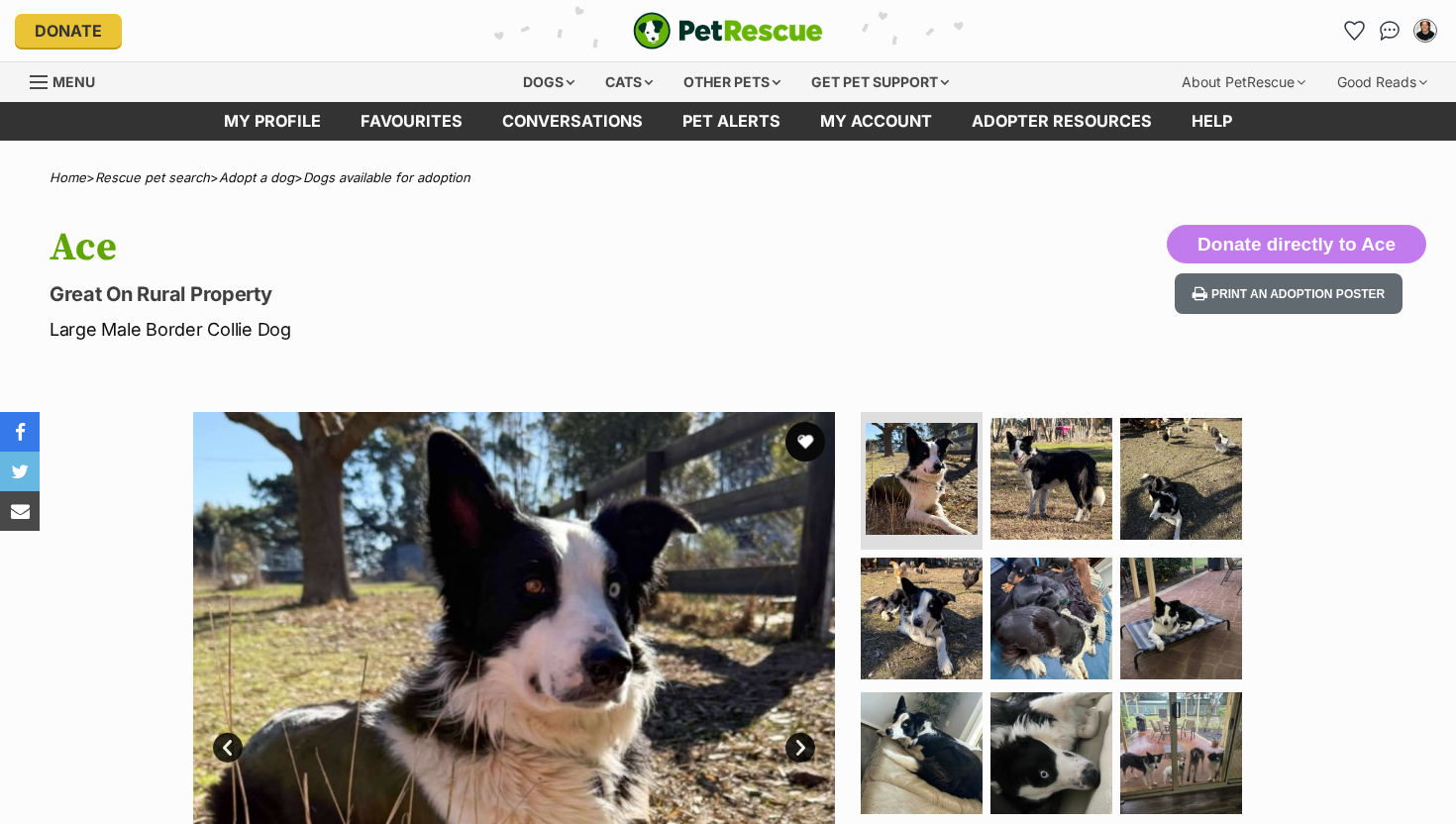 scroll, scrollTop: 0, scrollLeft: 0, axis: both 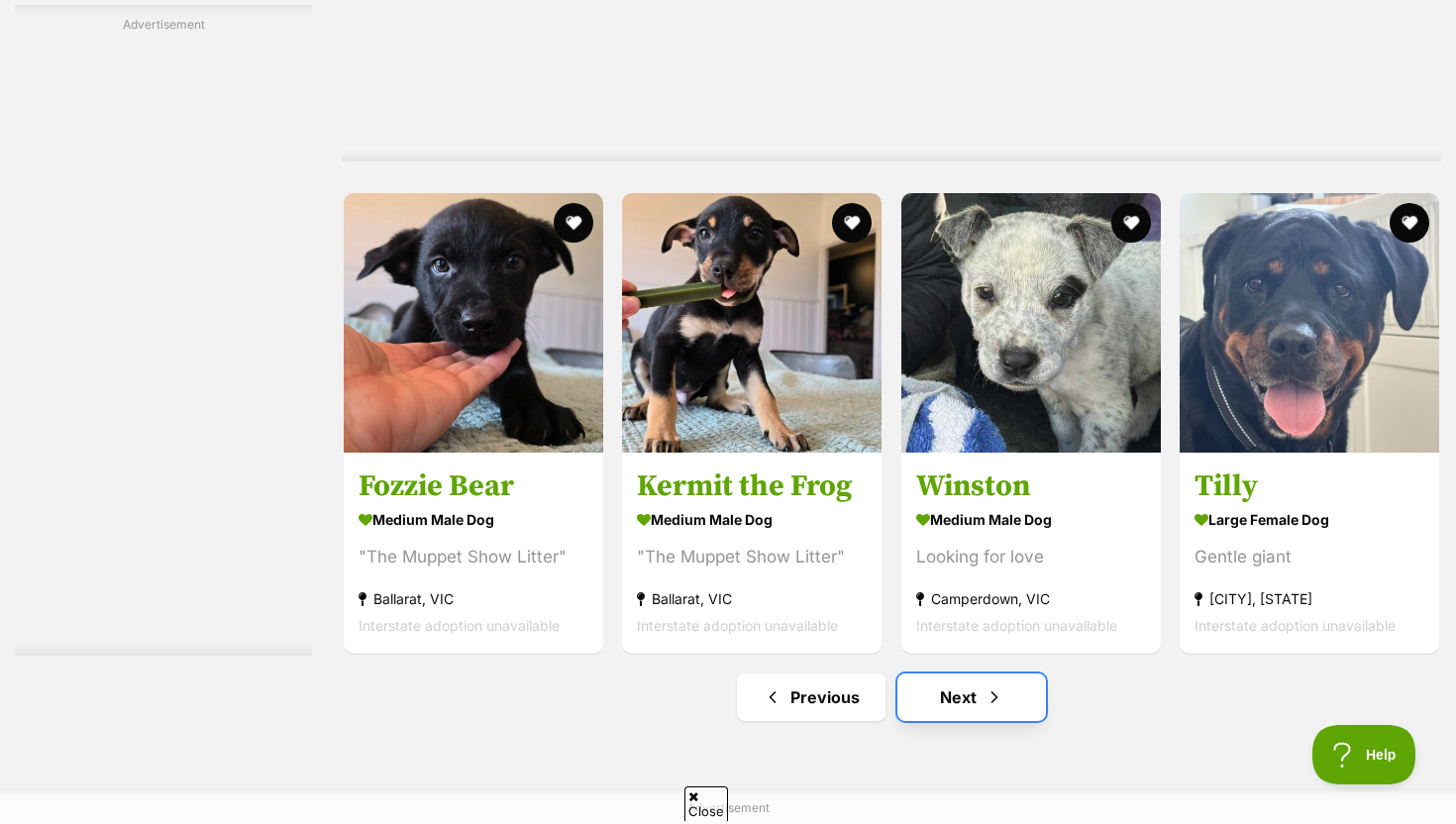 click on "Next" at bounding box center [972, 697] 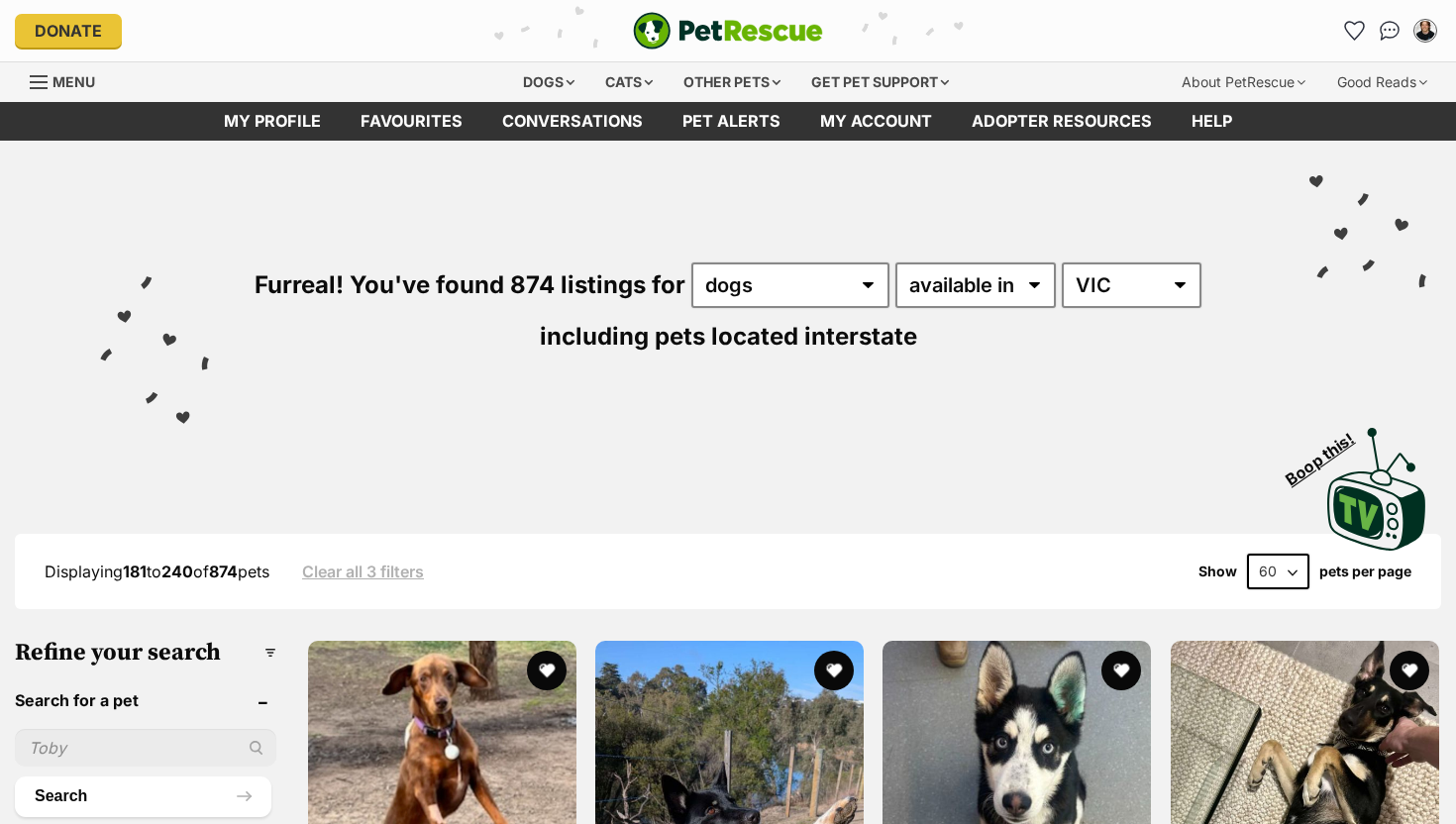 scroll, scrollTop: 237, scrollLeft: 0, axis: vertical 